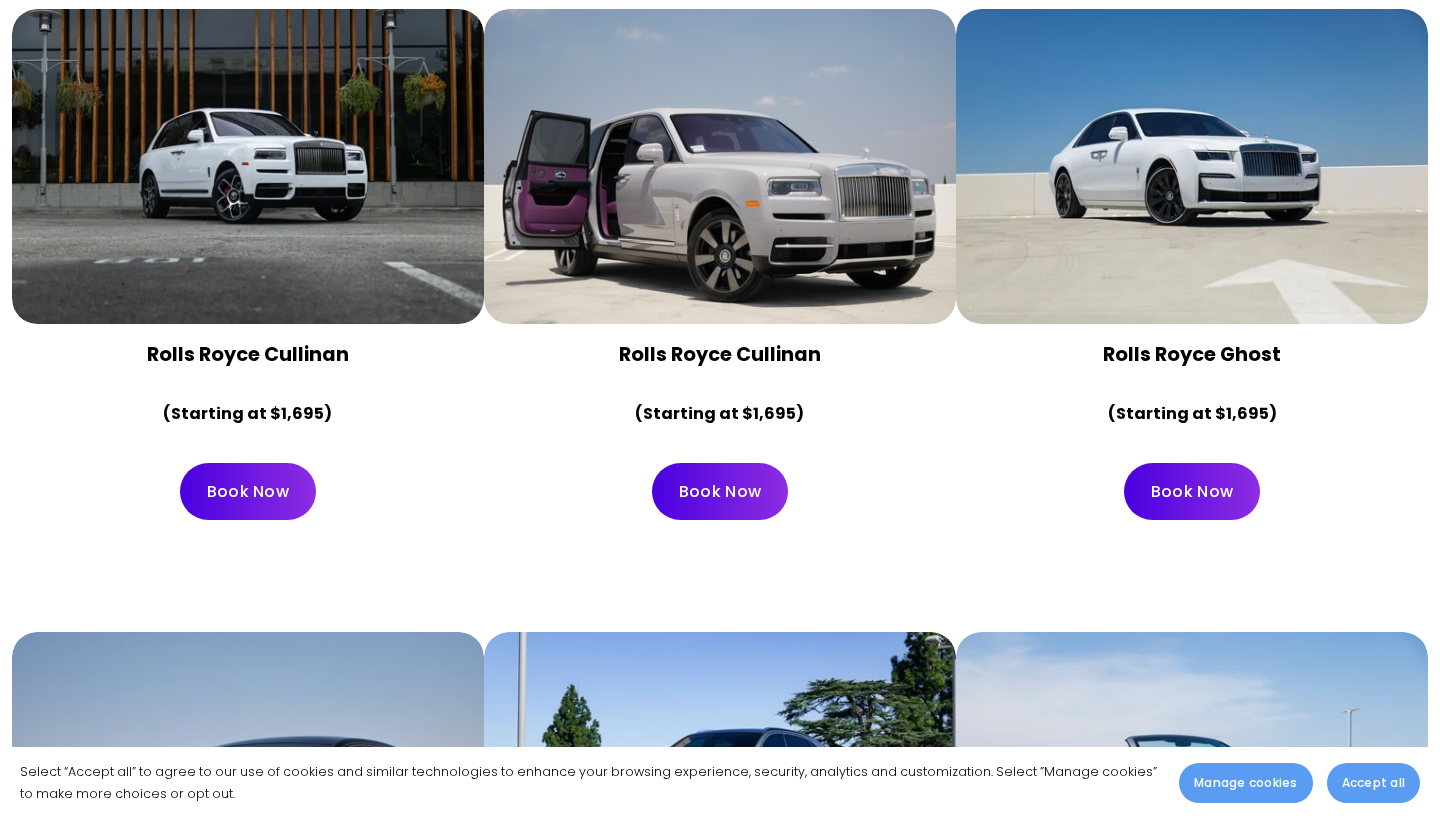 scroll, scrollTop: 0, scrollLeft: 0, axis: both 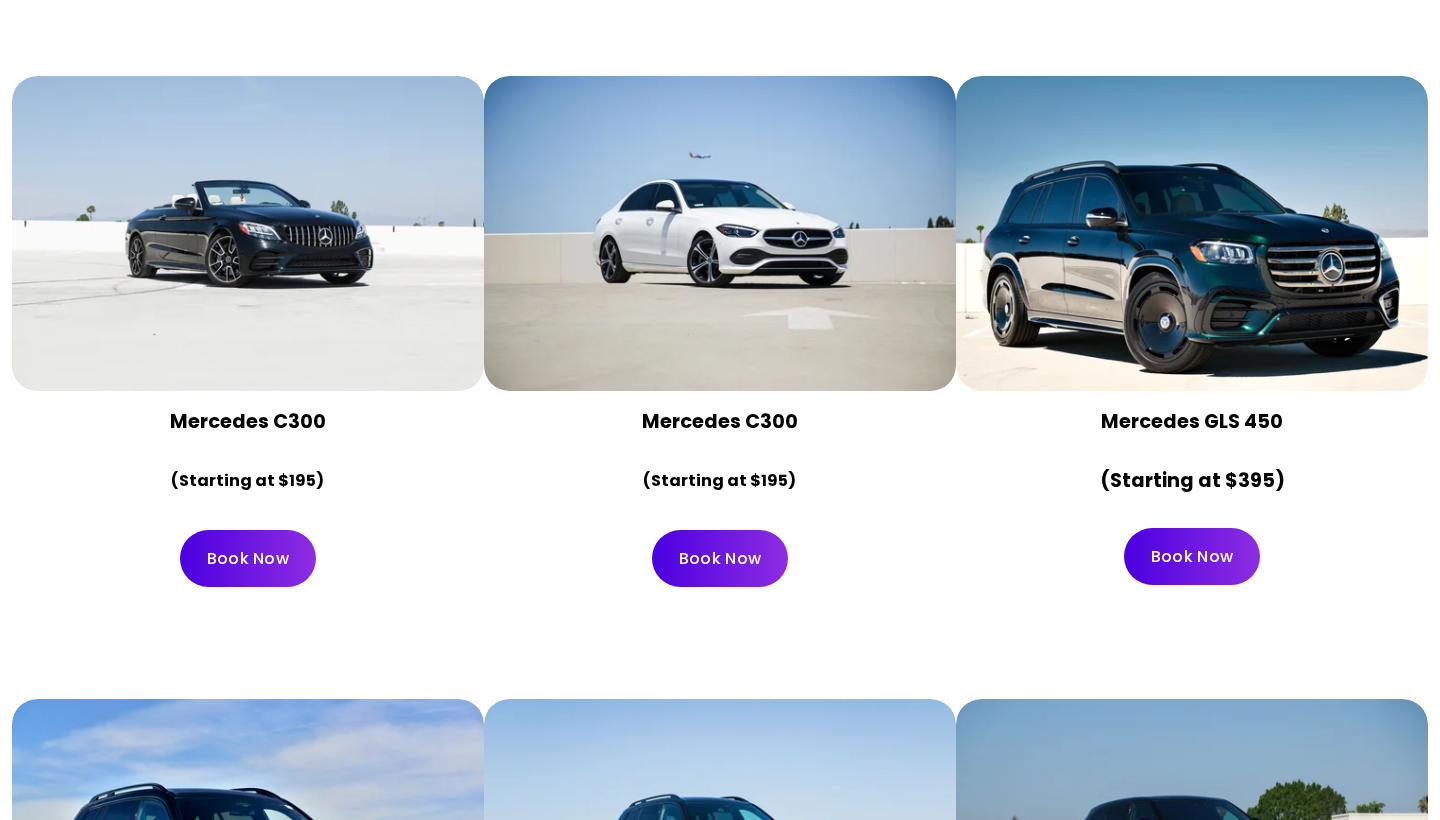 click at bounding box center (1192, 233) 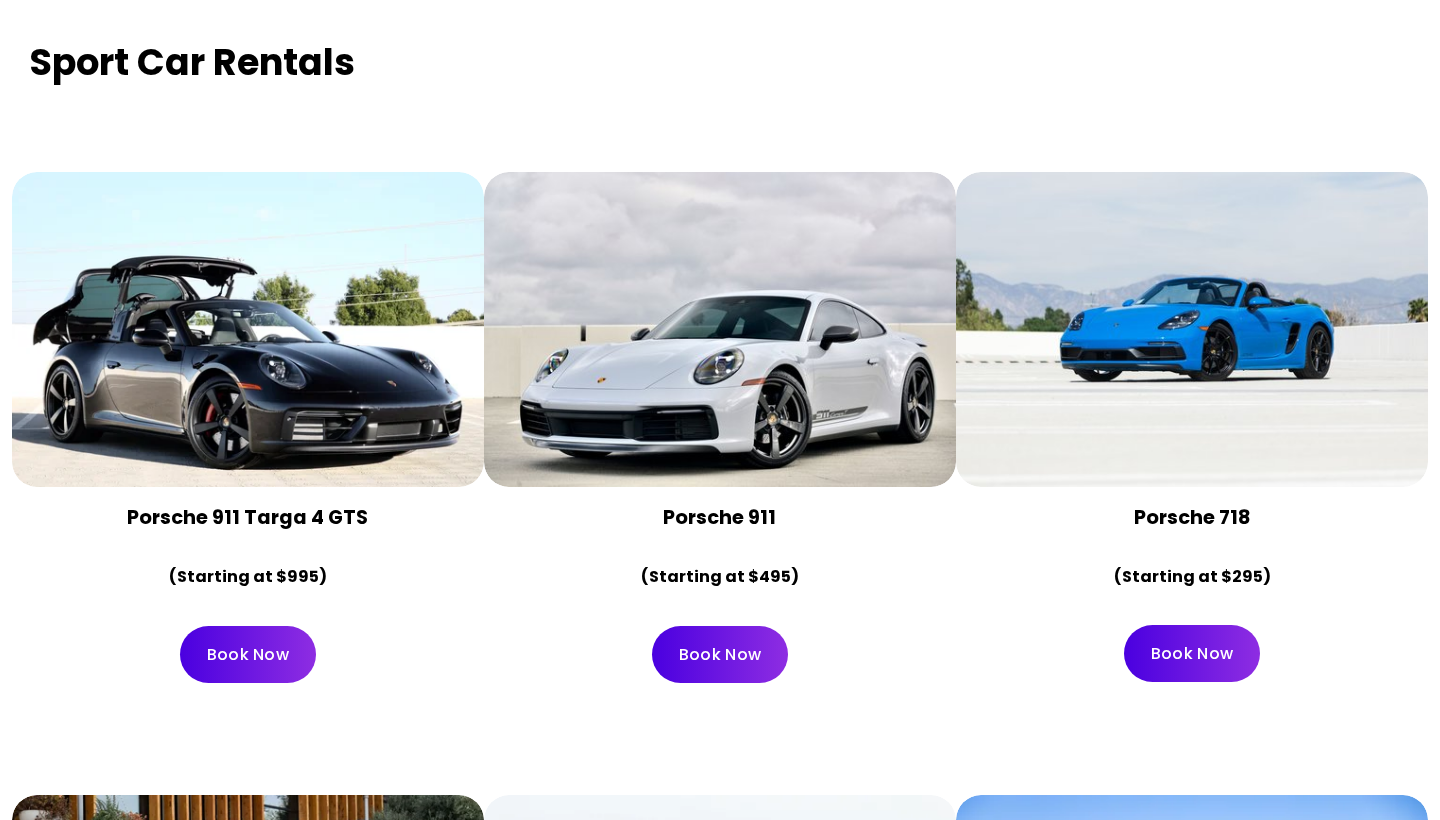 scroll, scrollTop: 6650, scrollLeft: 0, axis: vertical 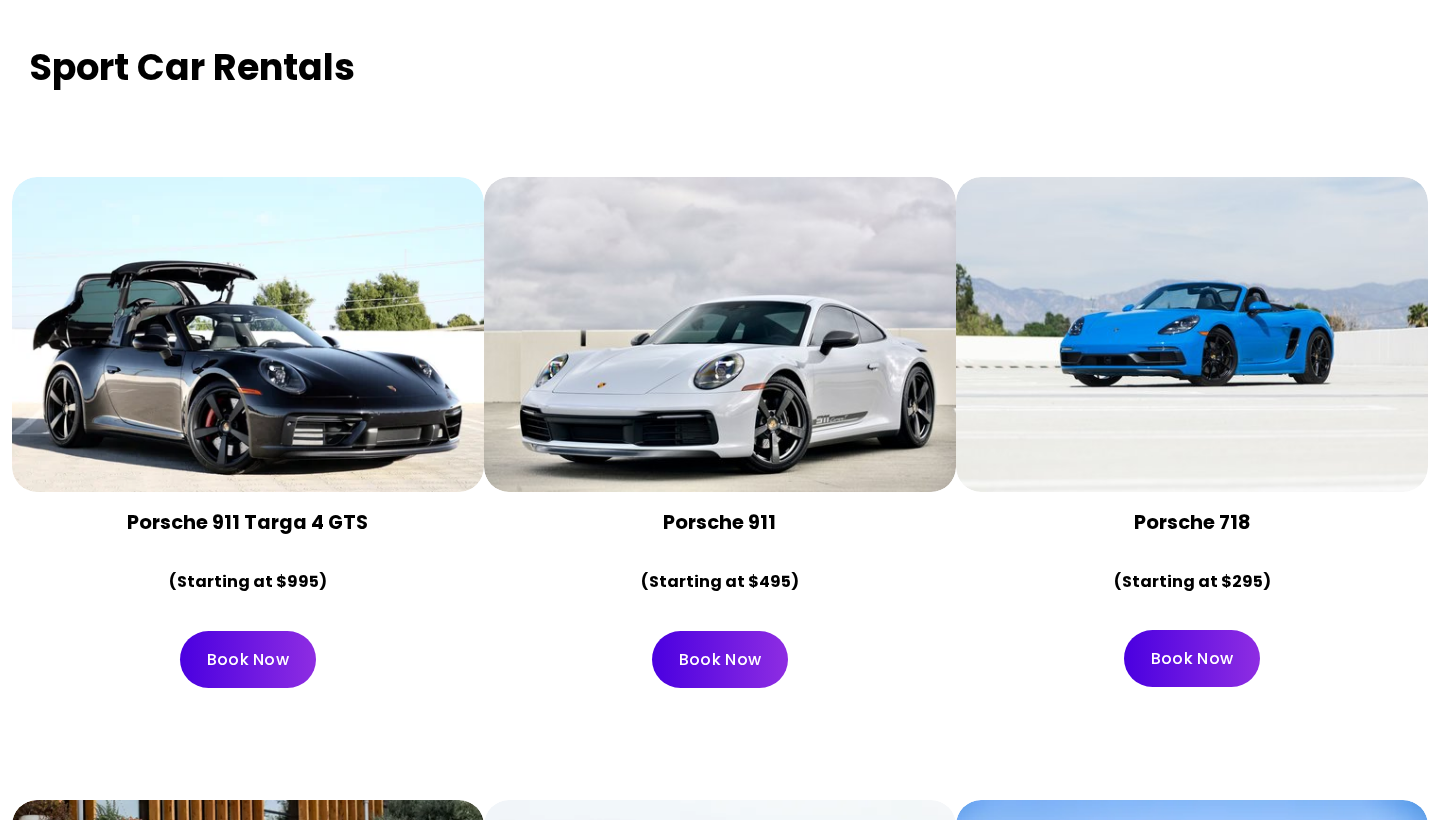 click on "Book Now" at bounding box center [720, 659] 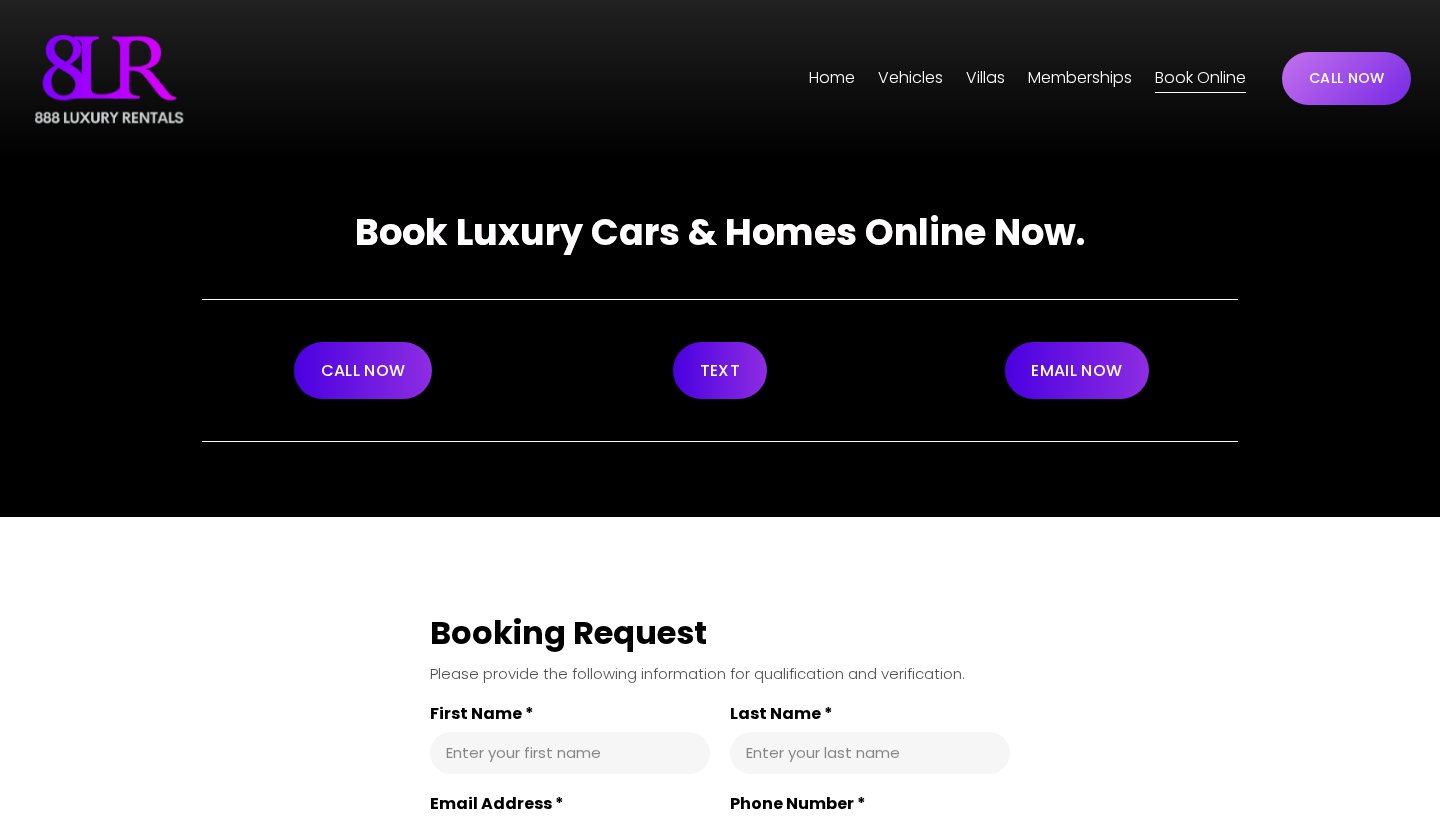 scroll, scrollTop: 0, scrollLeft: 0, axis: both 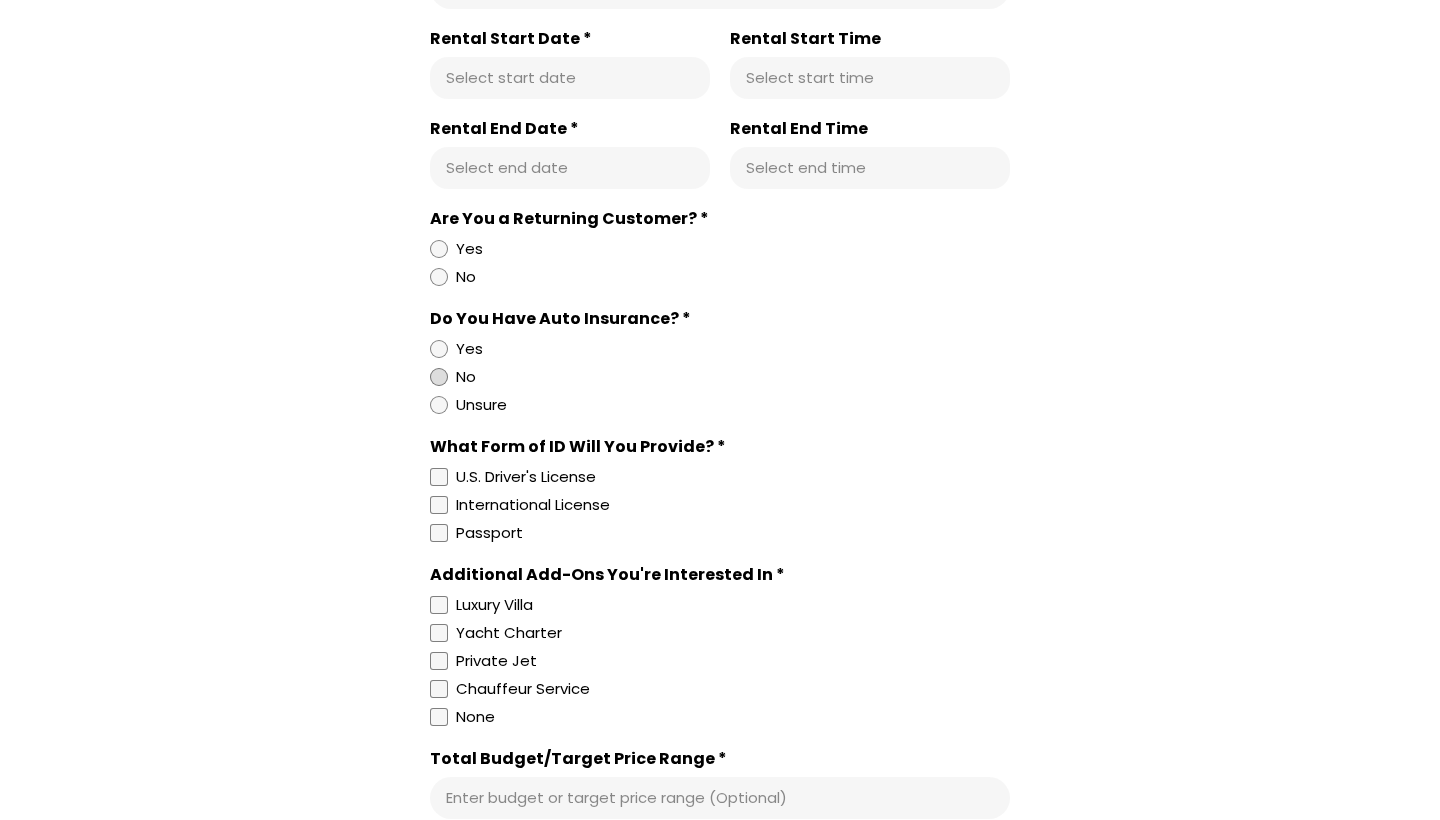 click at bounding box center (439, 377) 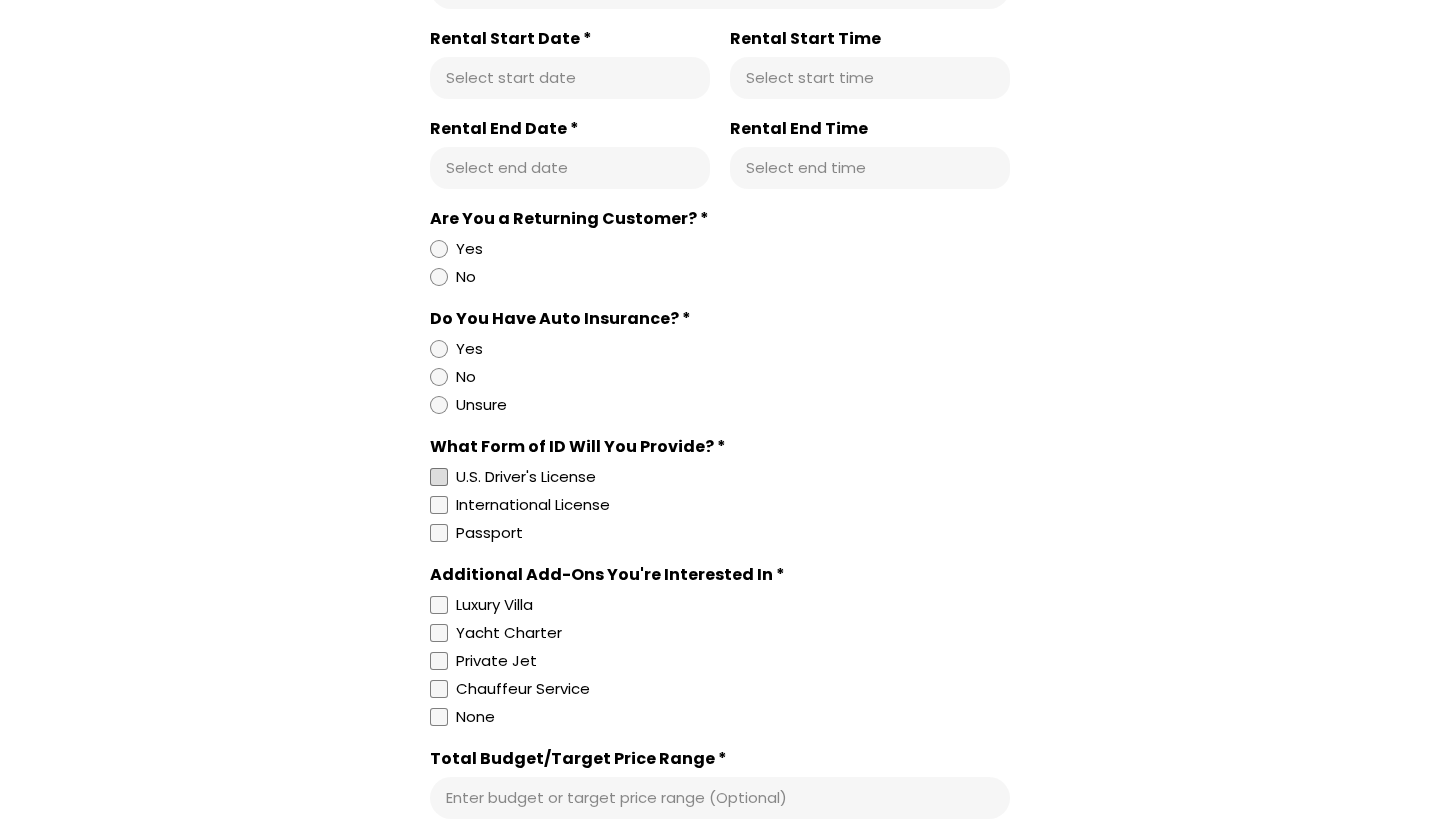 click at bounding box center [439, 477] 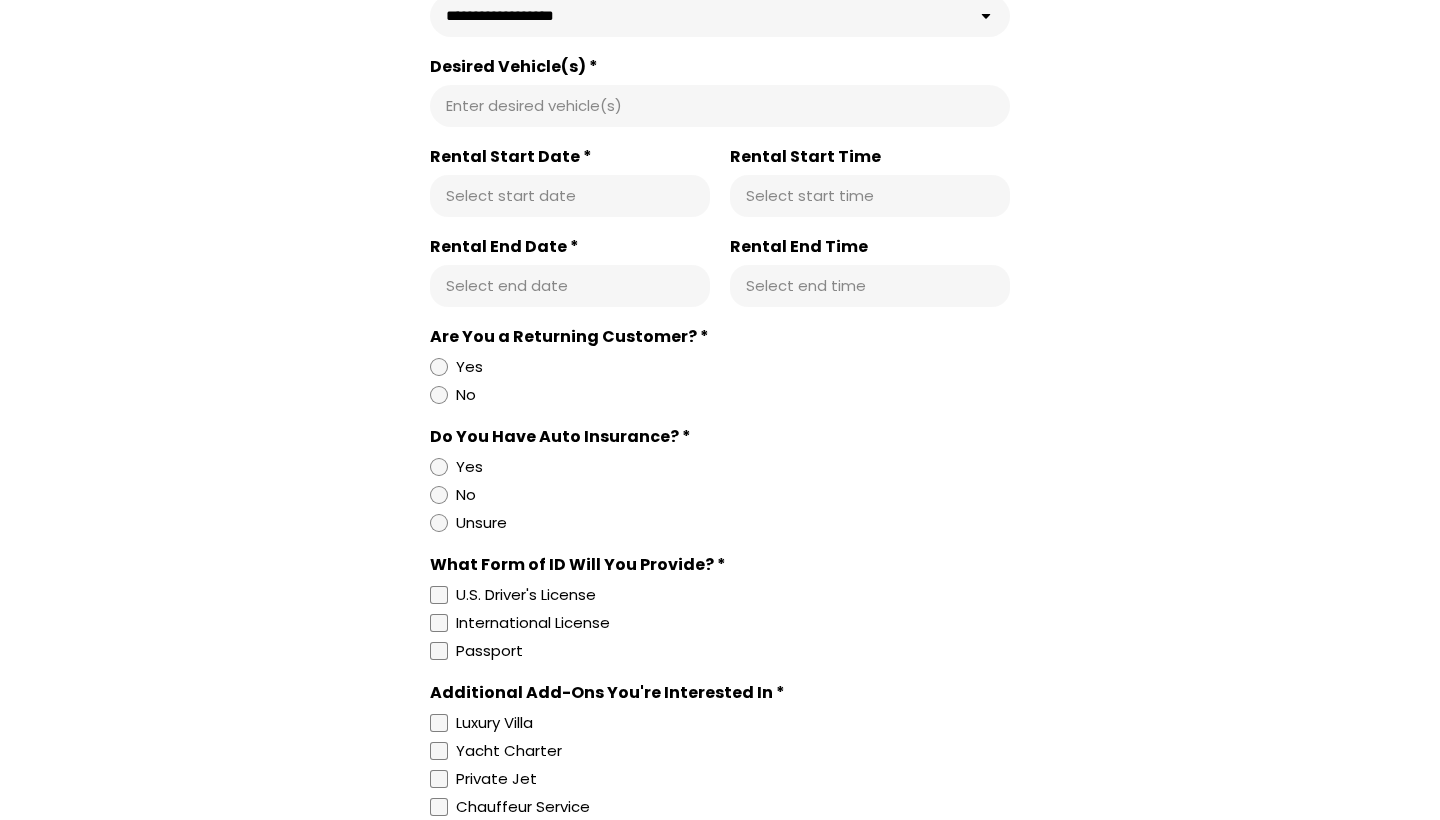 scroll, scrollTop: 1020, scrollLeft: 0, axis: vertical 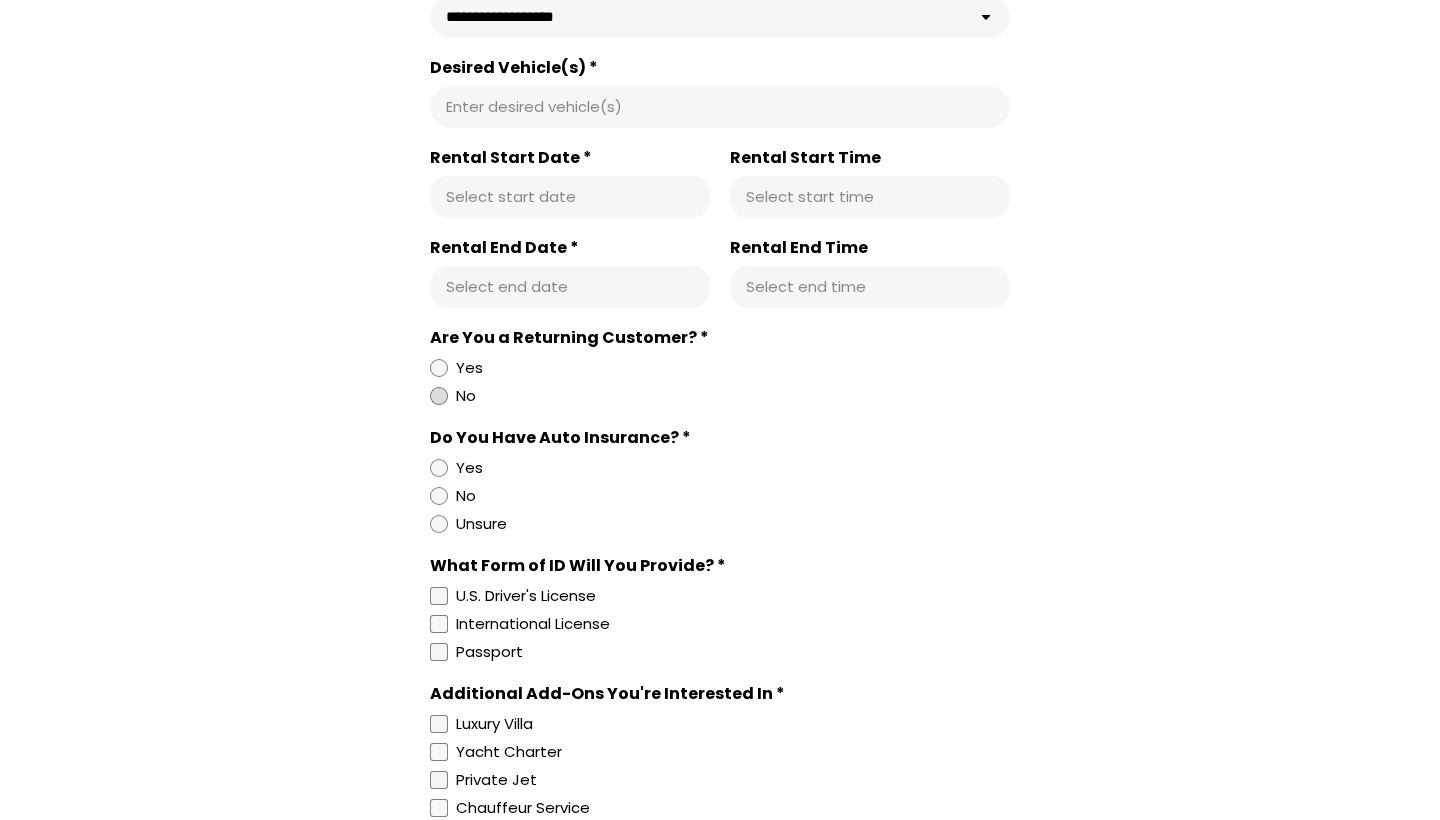 click at bounding box center (439, 396) 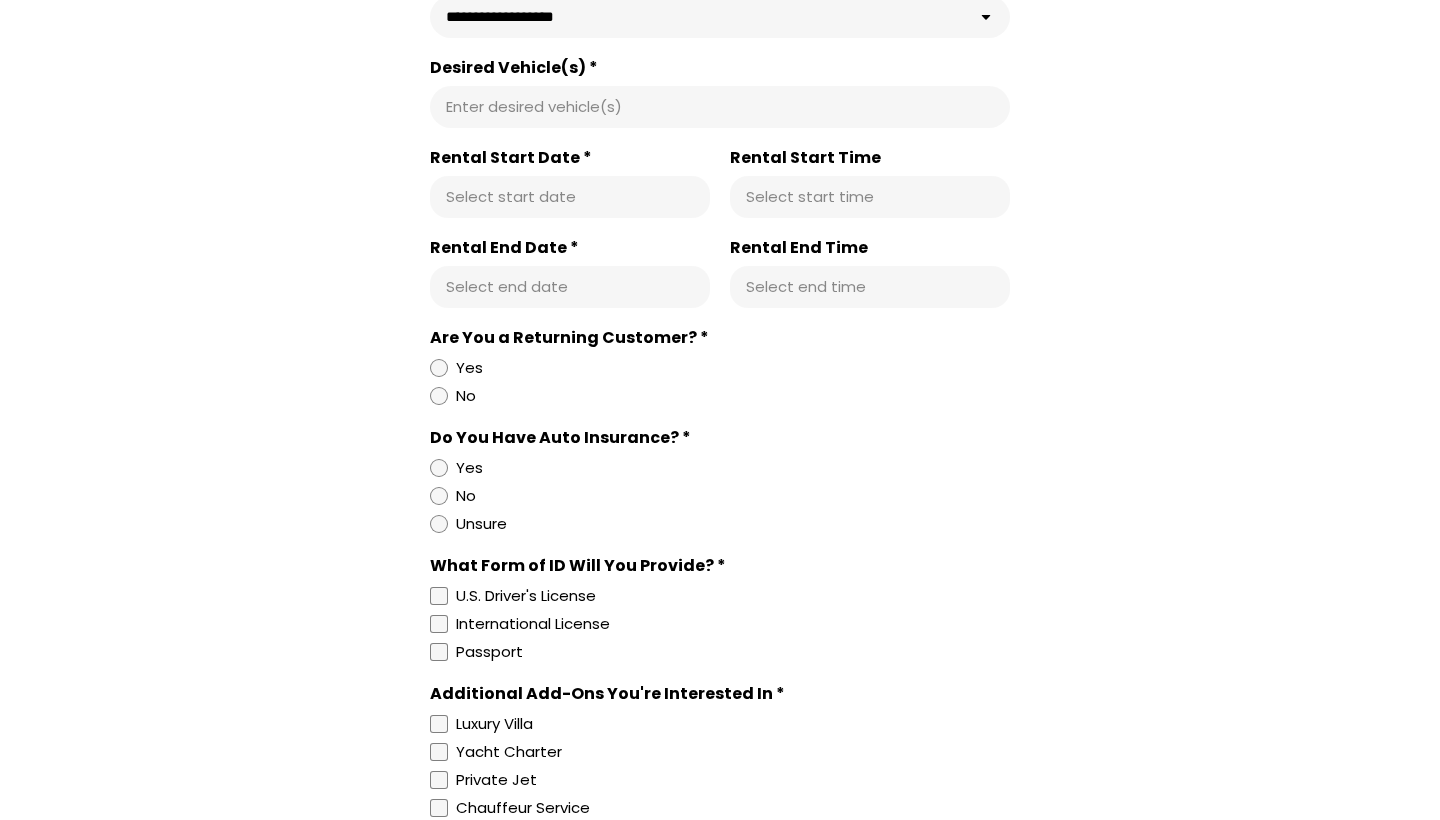 click on "Select end date" at bounding box center (570, 287) 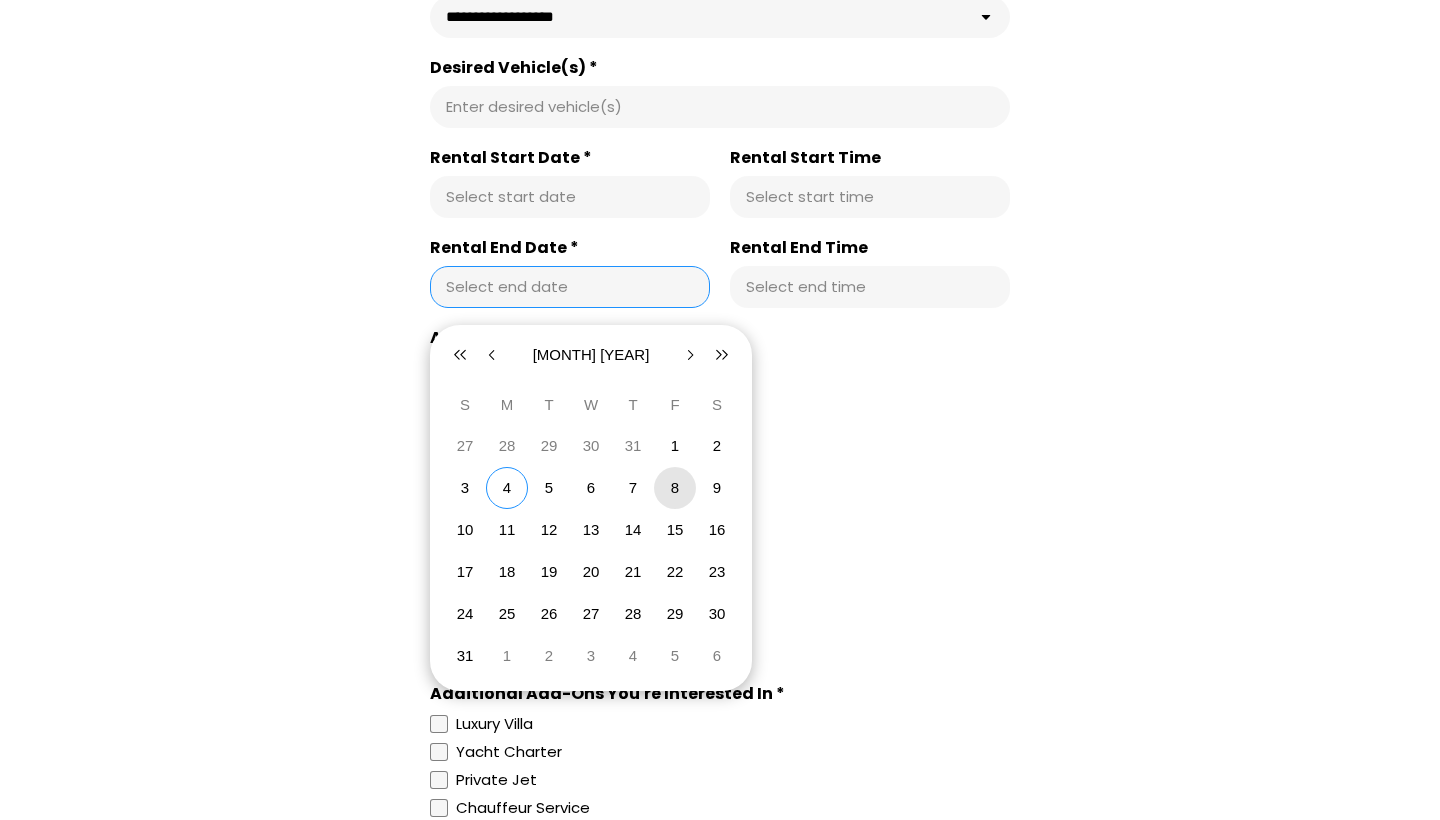 click on "8" at bounding box center (675, 487) 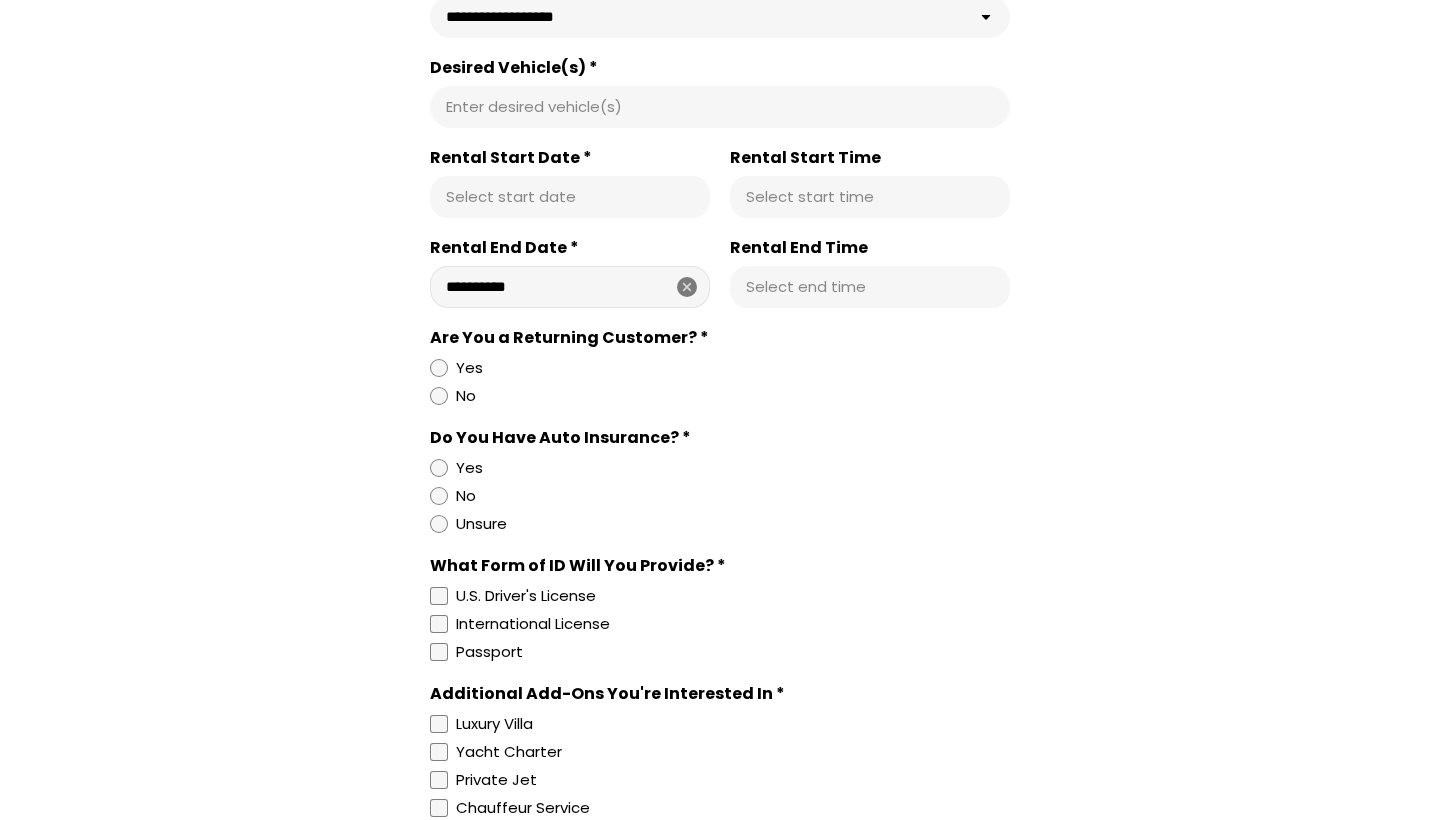 type on "**********" 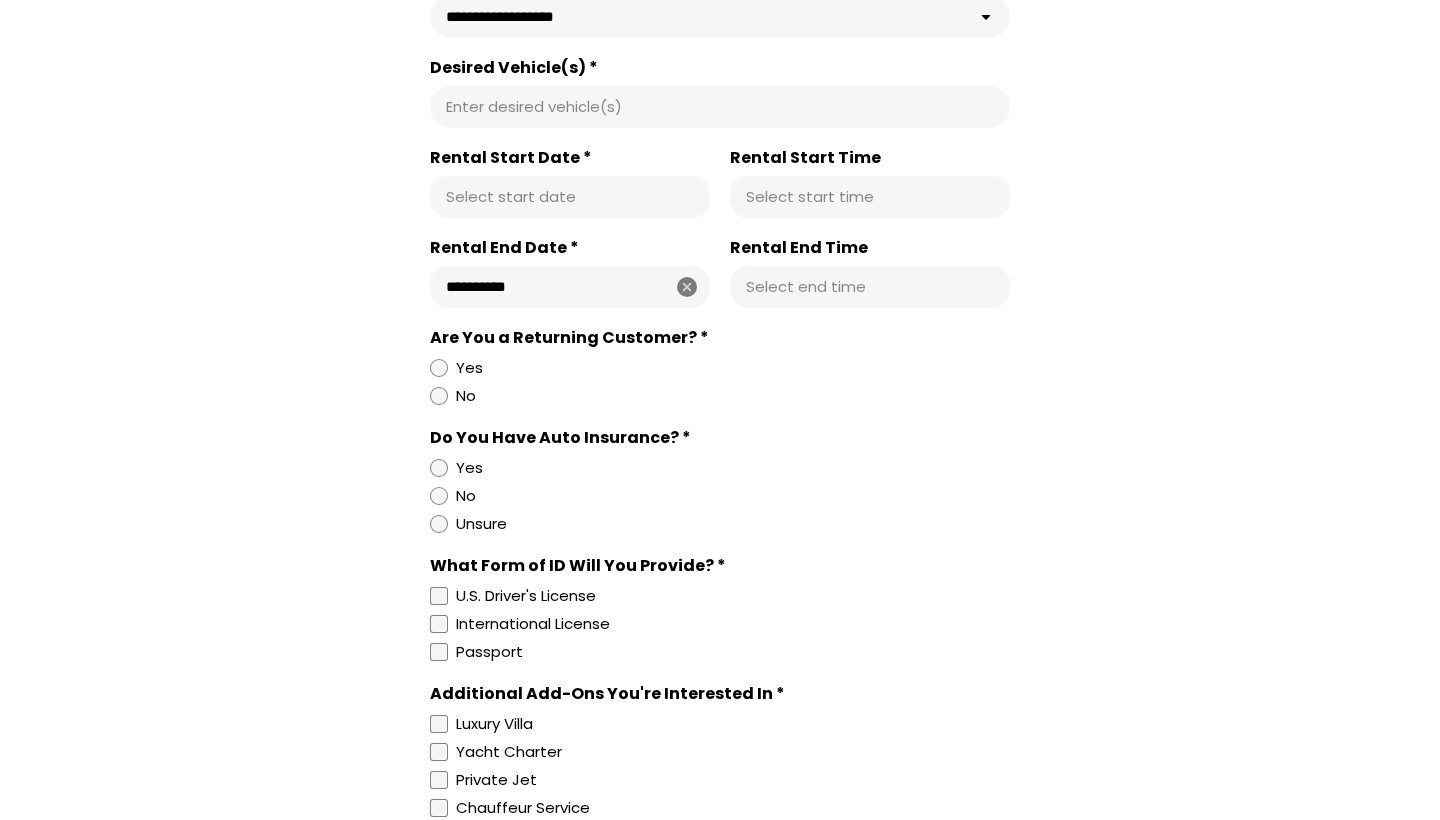 click on "Select end time" at bounding box center (870, 287) 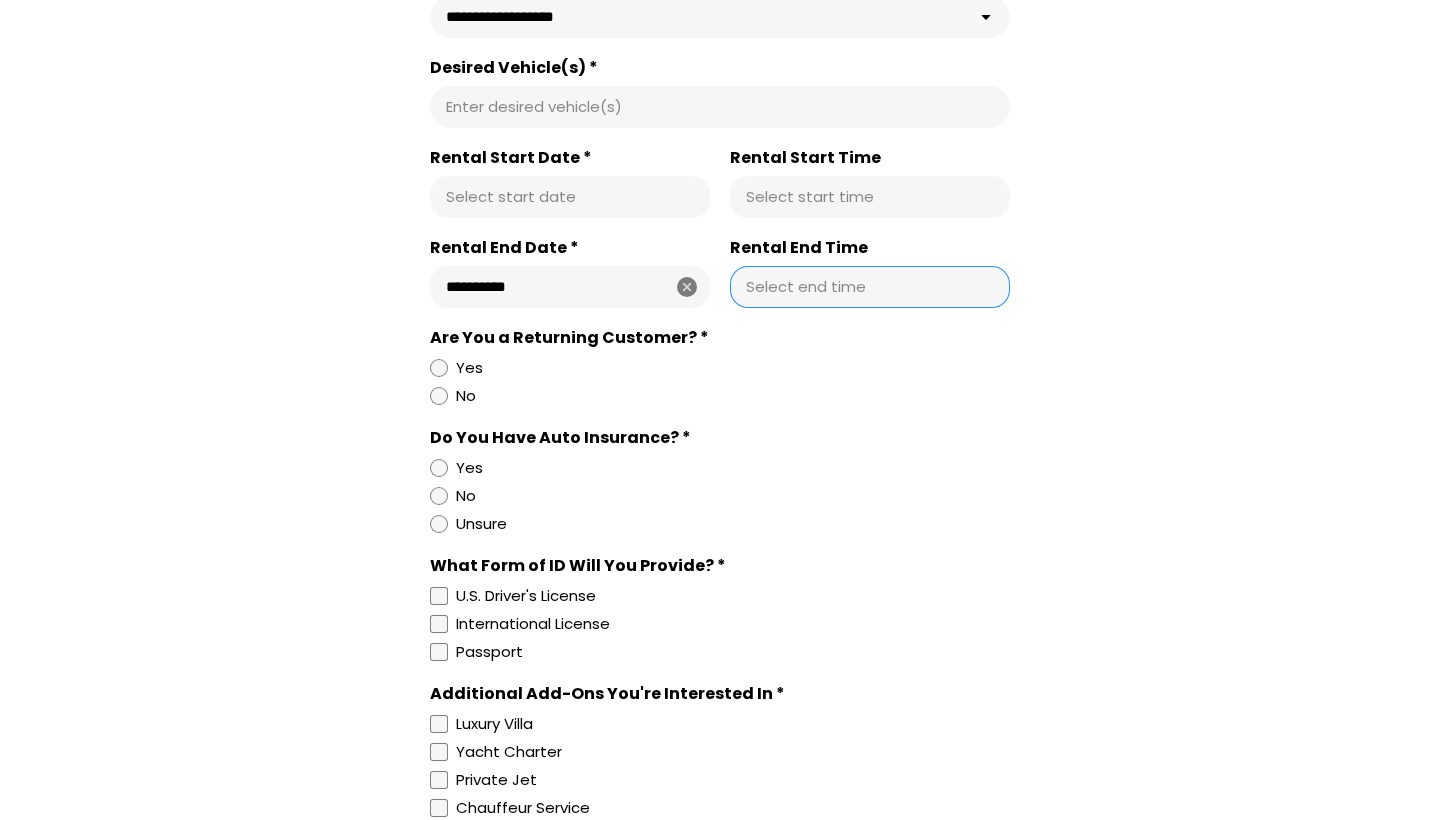 click on "Select end time" at bounding box center (870, 287) 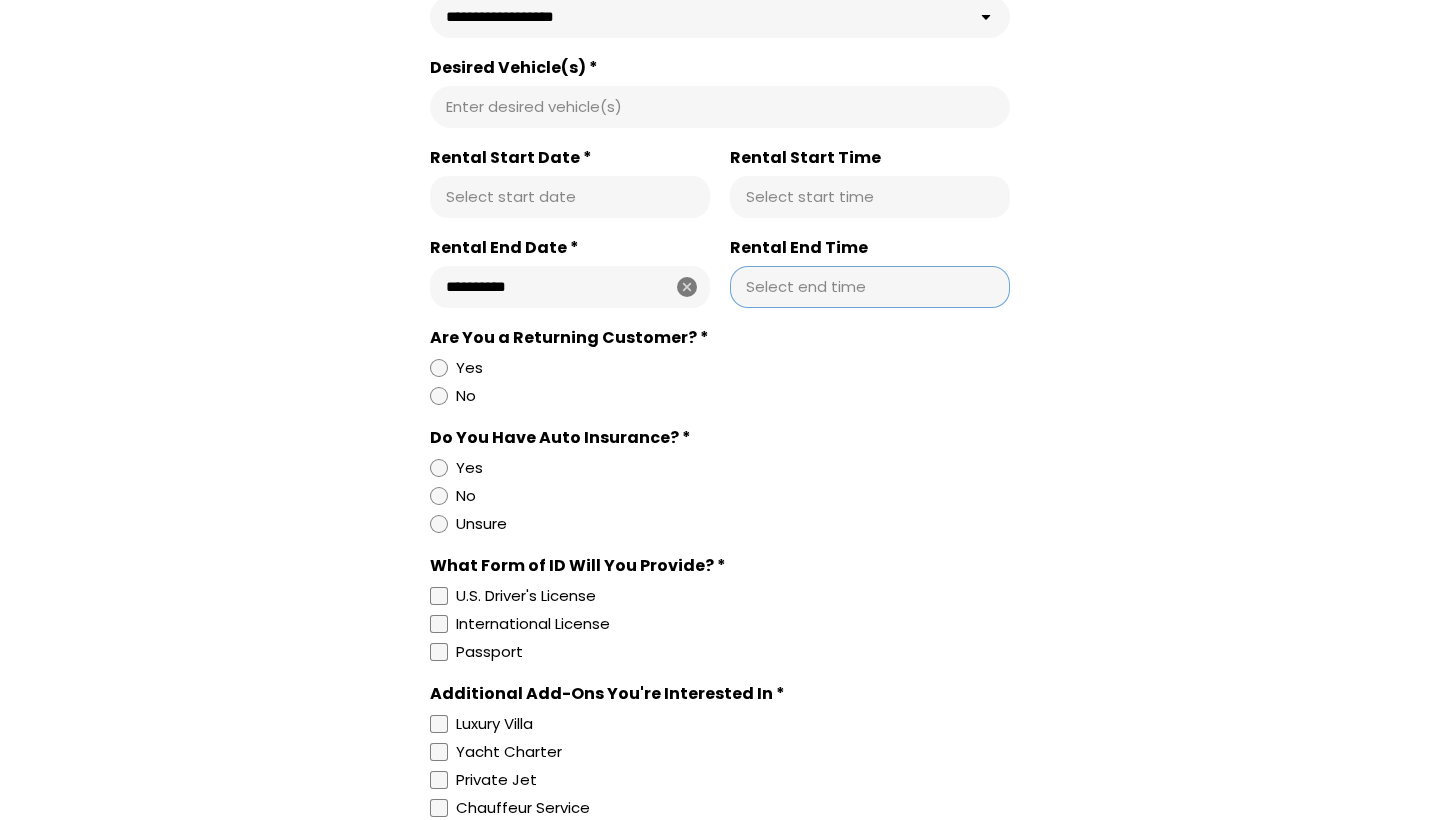 click on "Select start date" at bounding box center (570, 197) 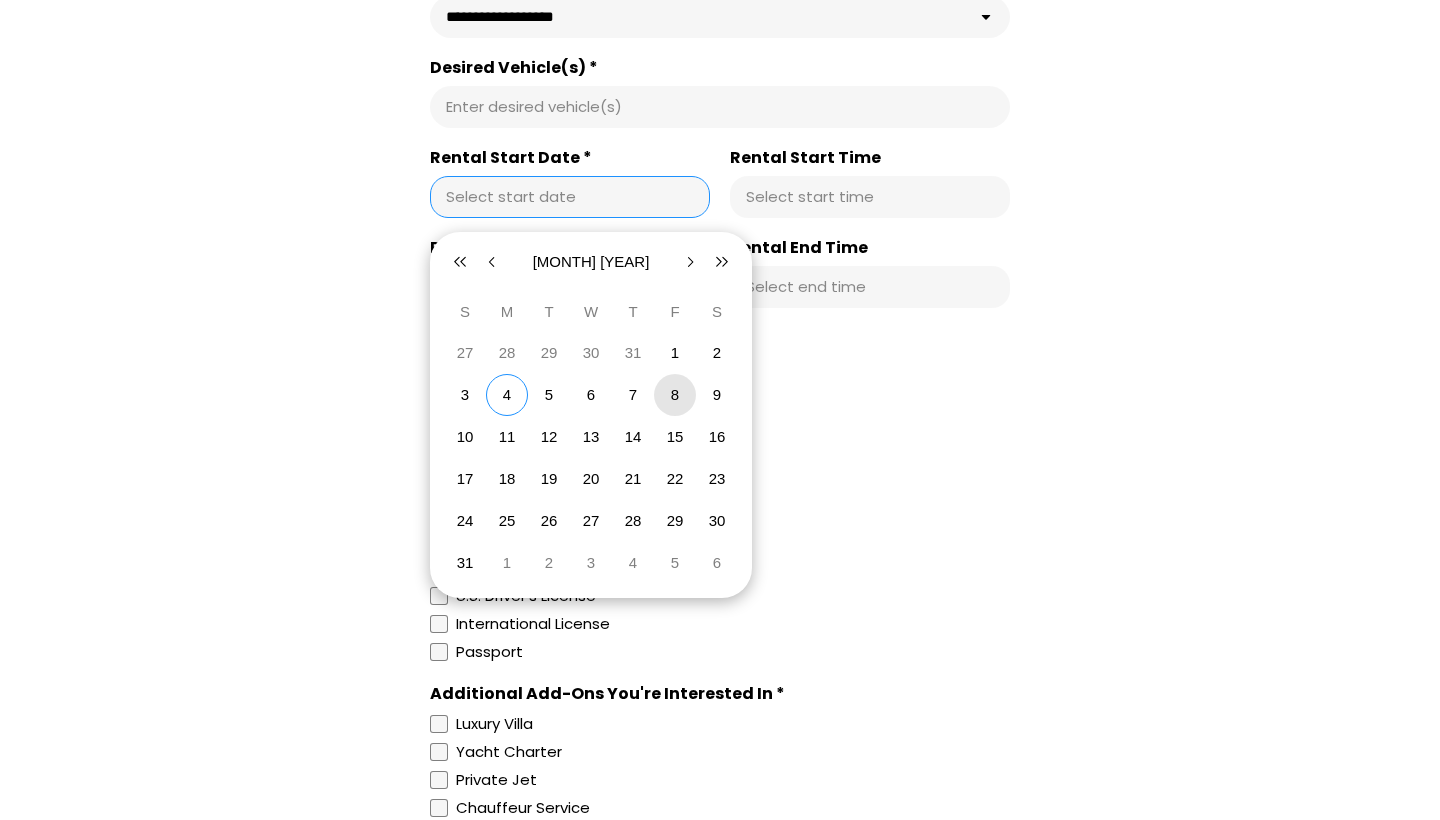 click on "8" at bounding box center [675, 394] 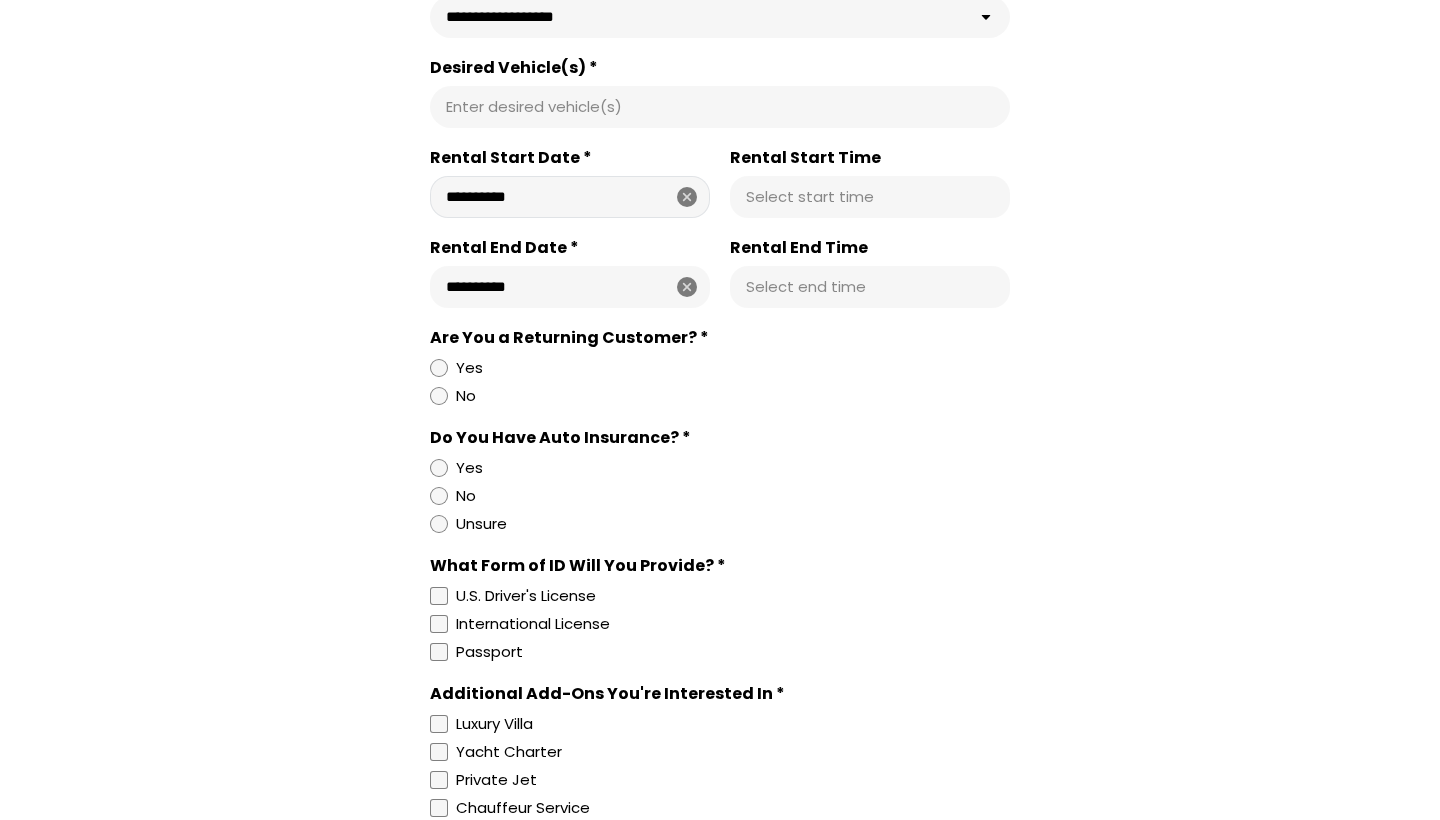 type on "**********" 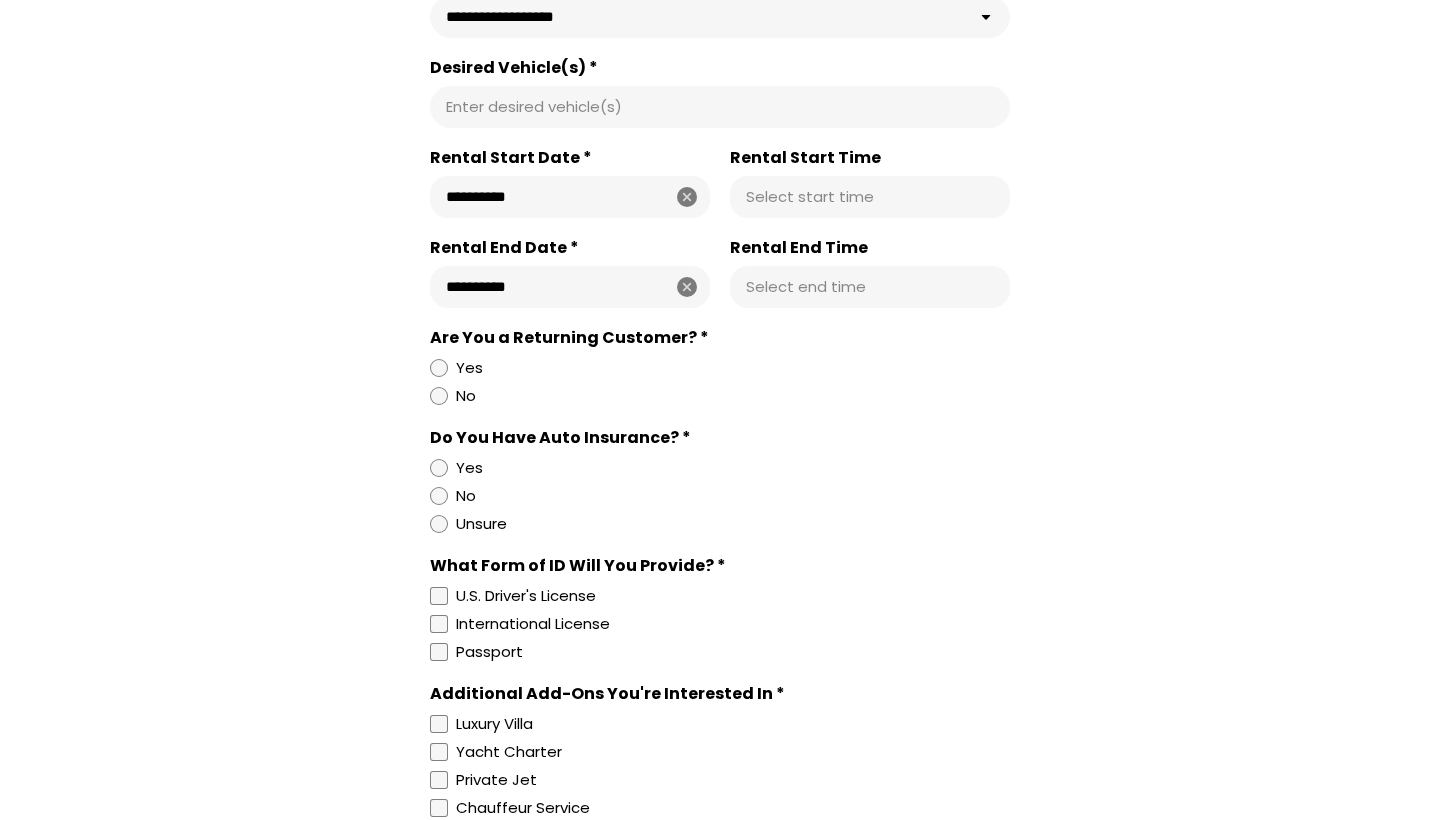 click on "**********" at bounding box center [570, 287] 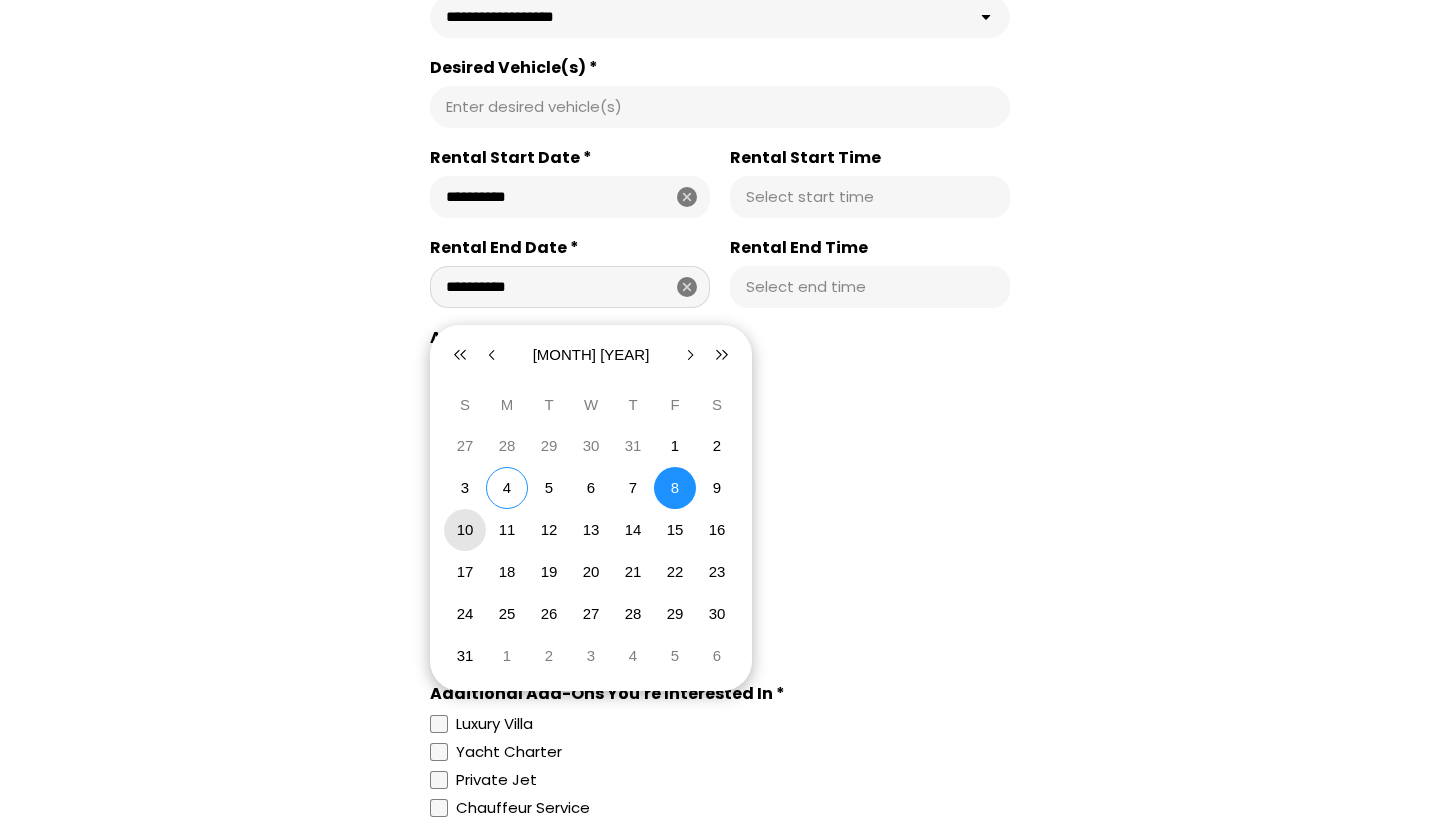 click on "10" at bounding box center (465, 530) 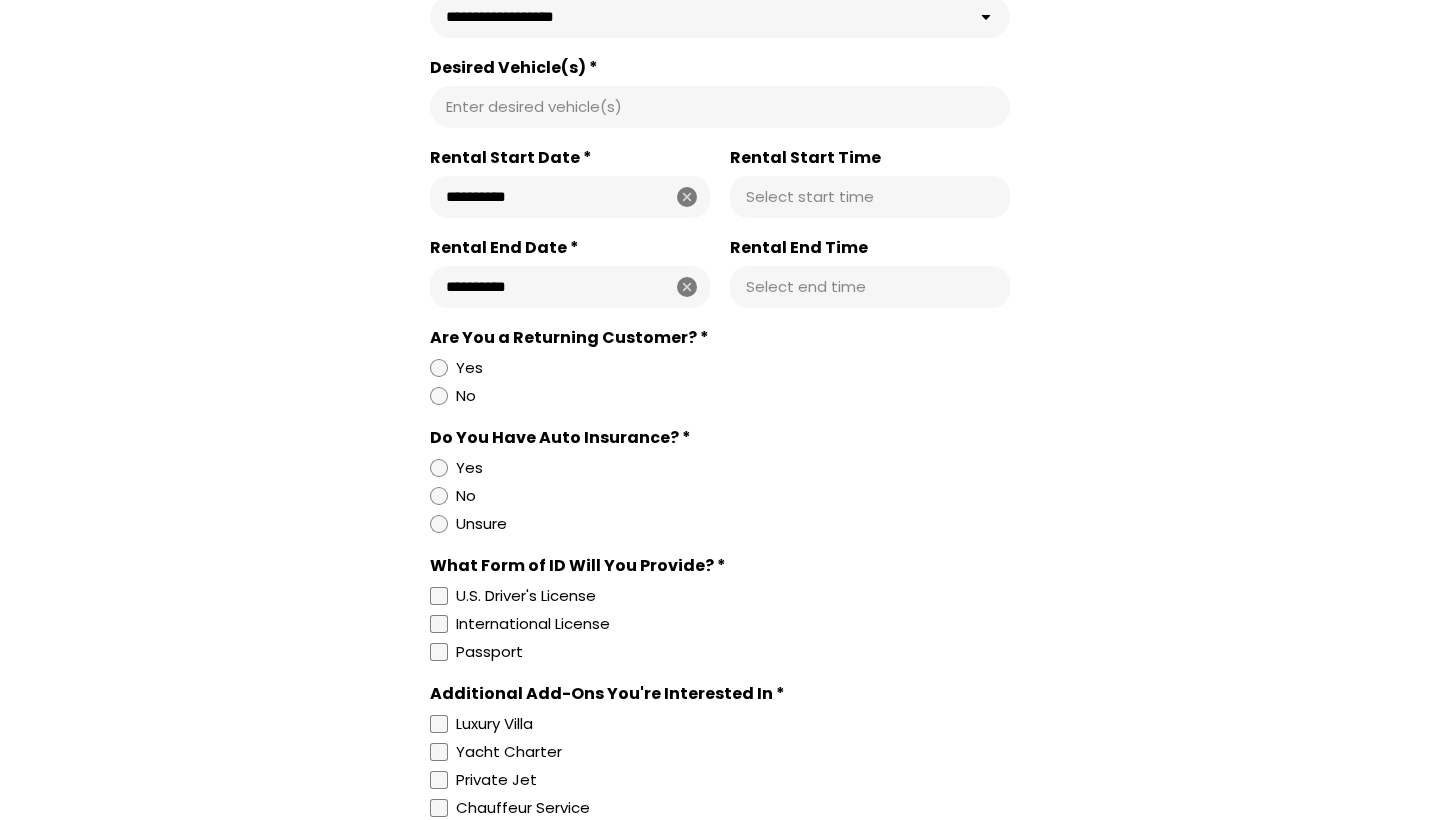click on "Rental Start Time" at bounding box center (870, 197) 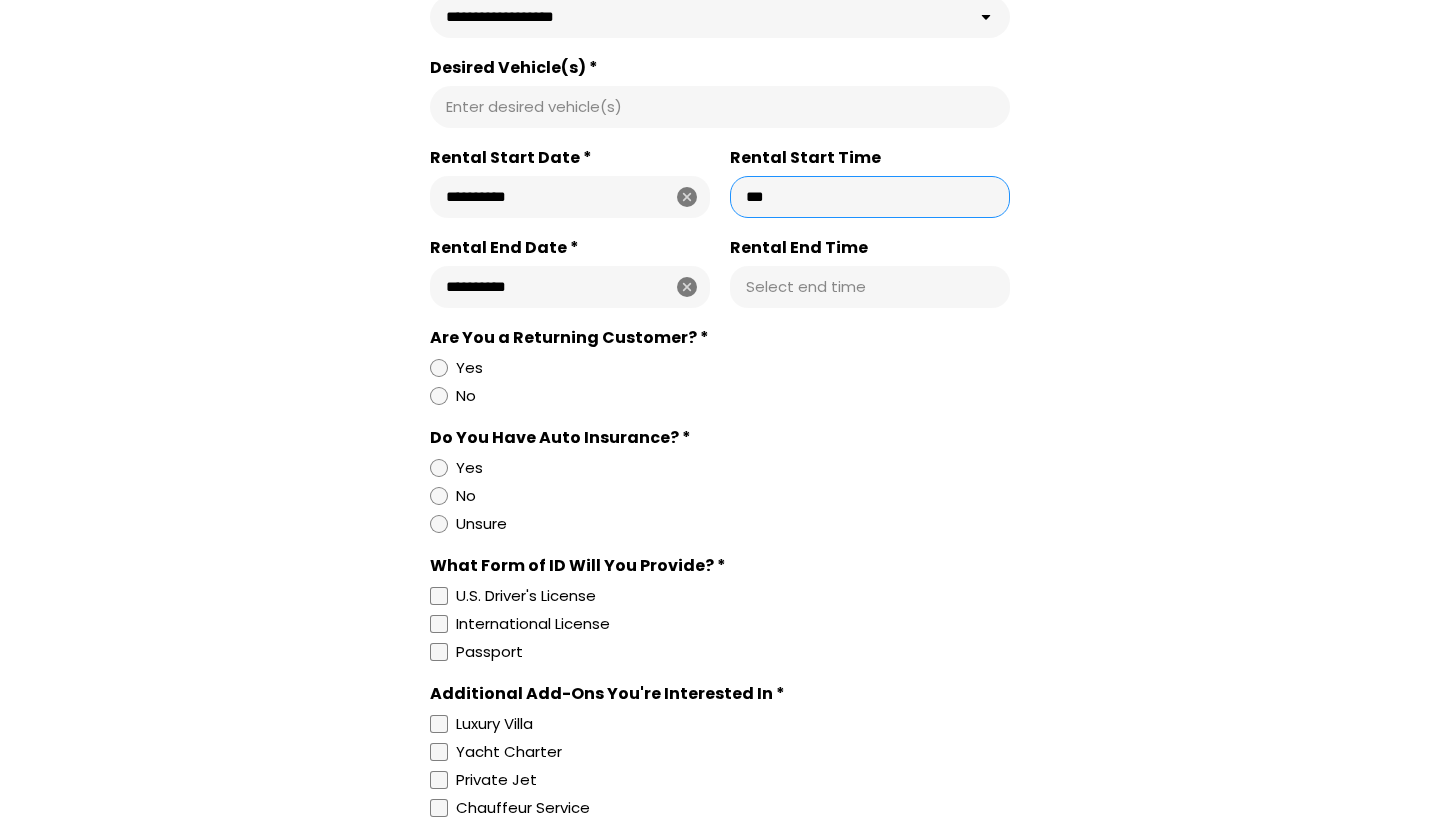 type on "********" 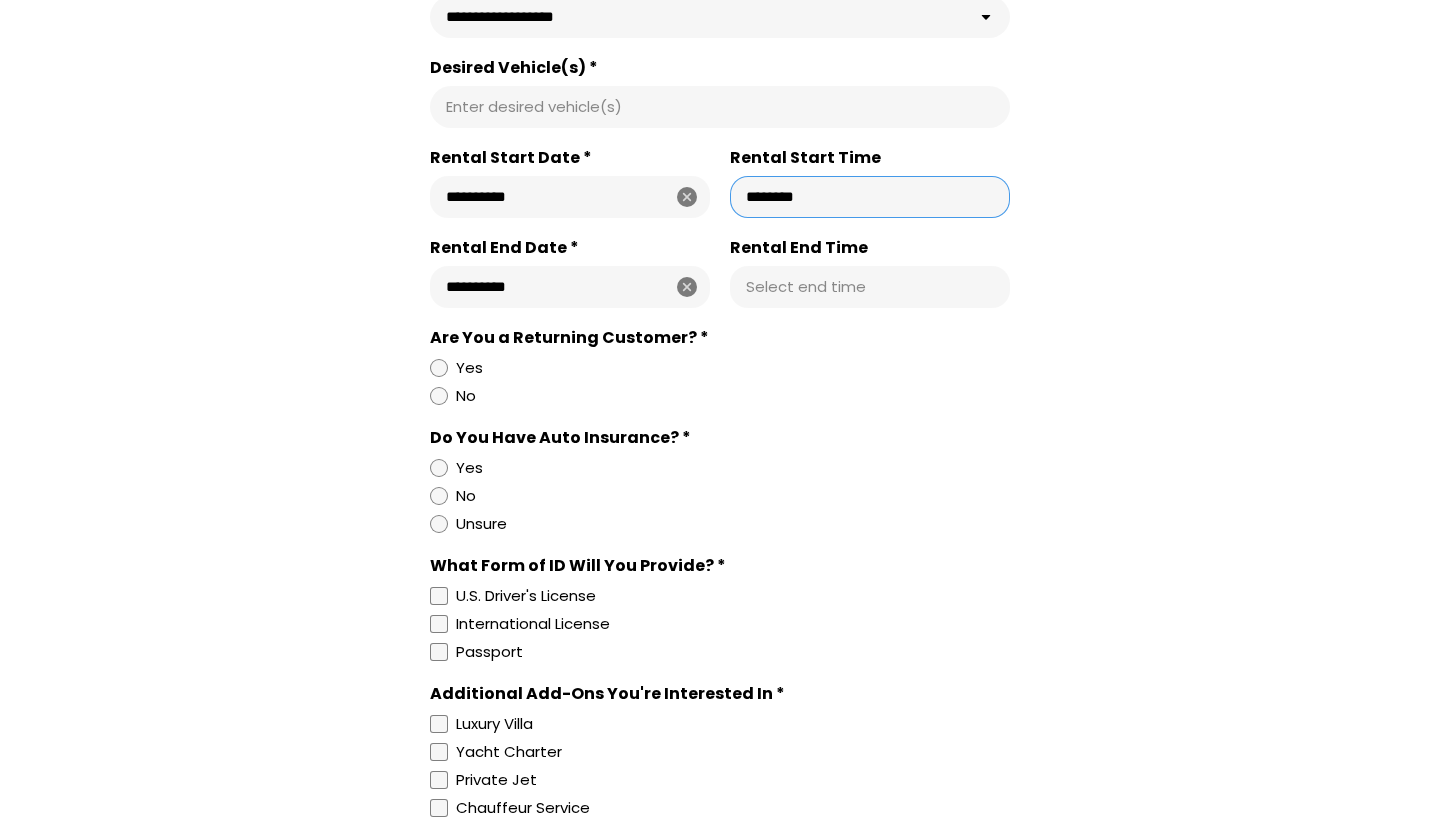 click on "Rental End Time" at bounding box center (870, 287) 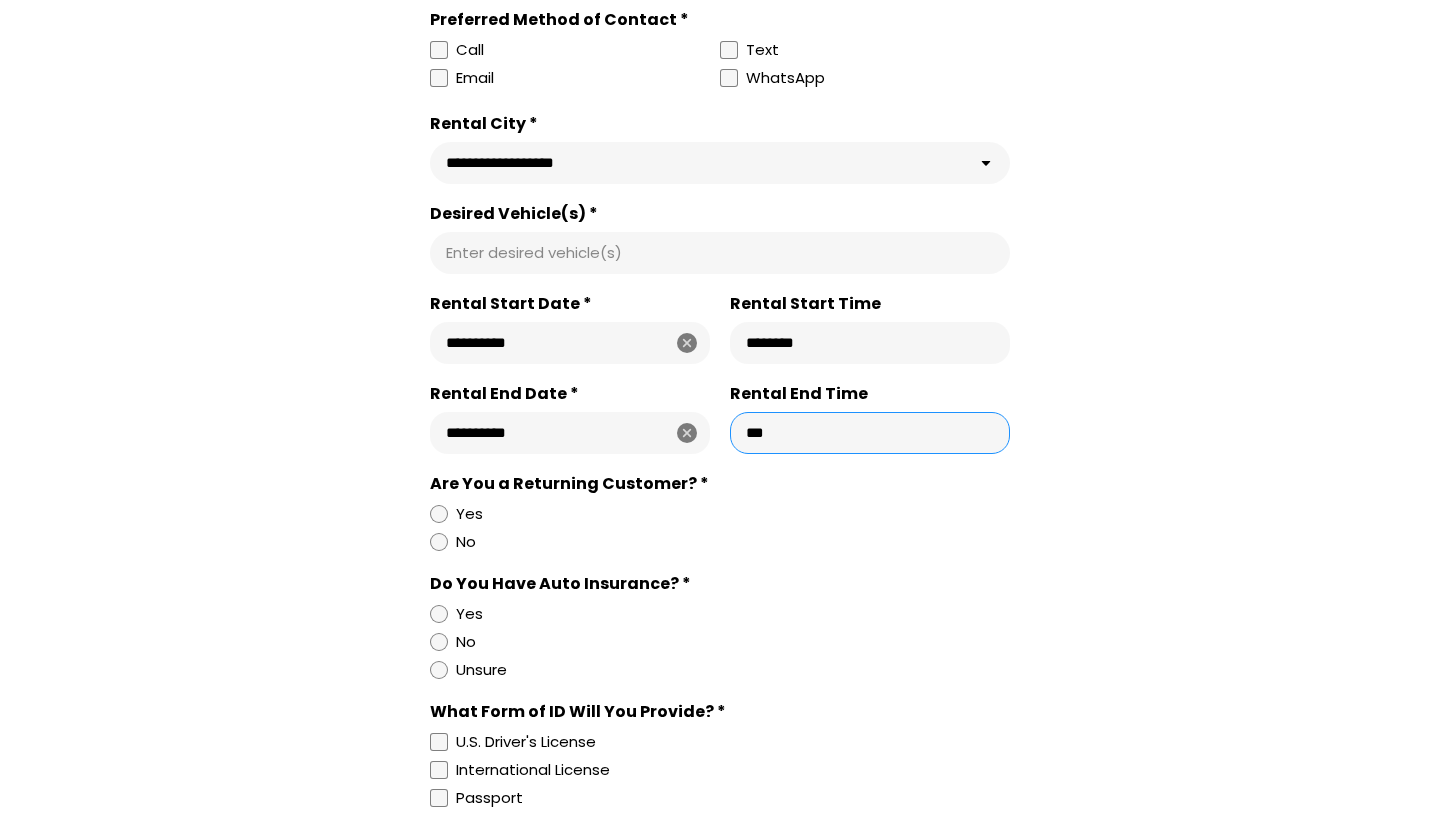 scroll, scrollTop: 872, scrollLeft: 0, axis: vertical 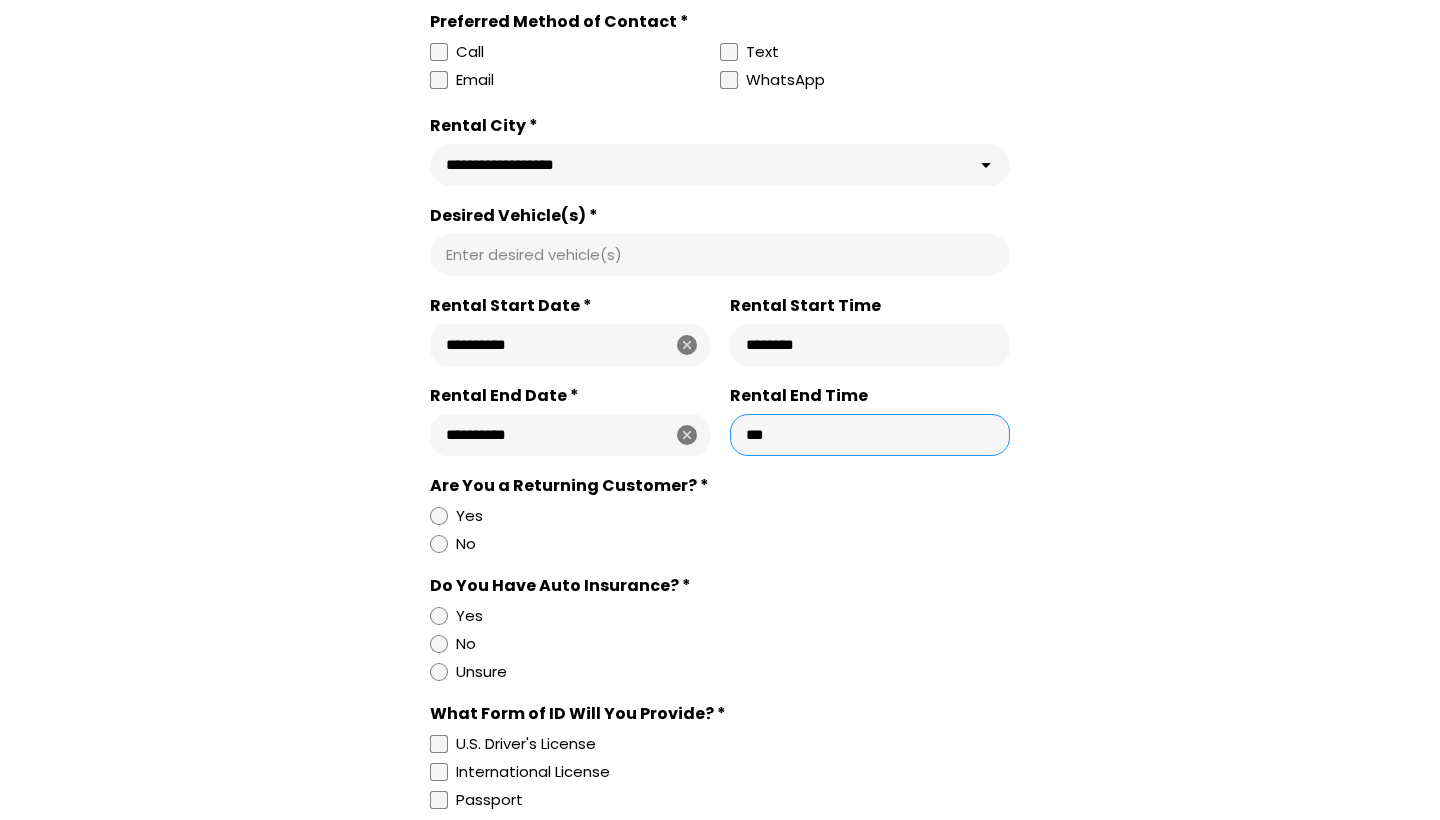 type on "********" 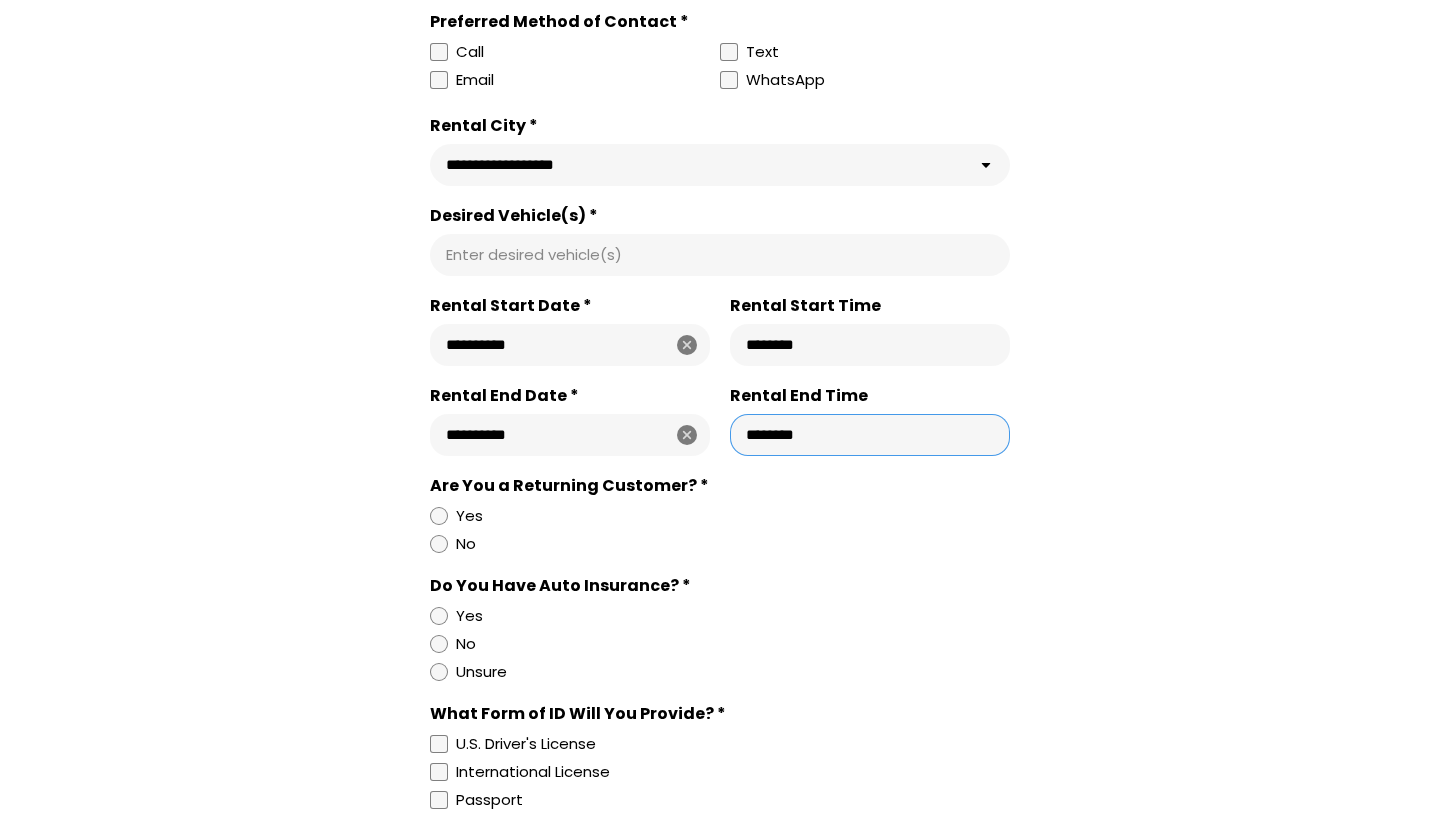 click on "Desired Vehicle(s) *" at bounding box center (720, 255) 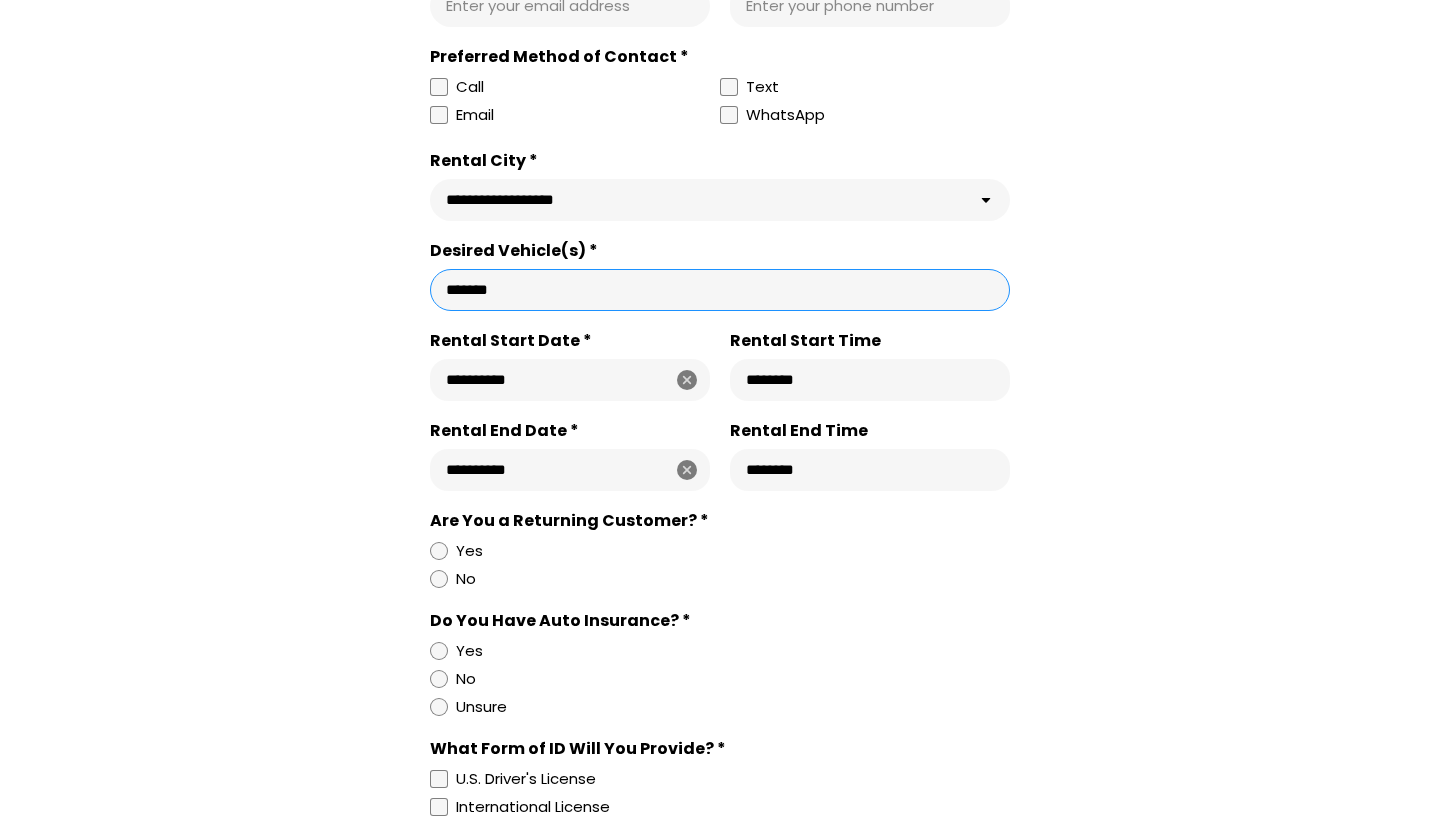 scroll, scrollTop: 835, scrollLeft: 0, axis: vertical 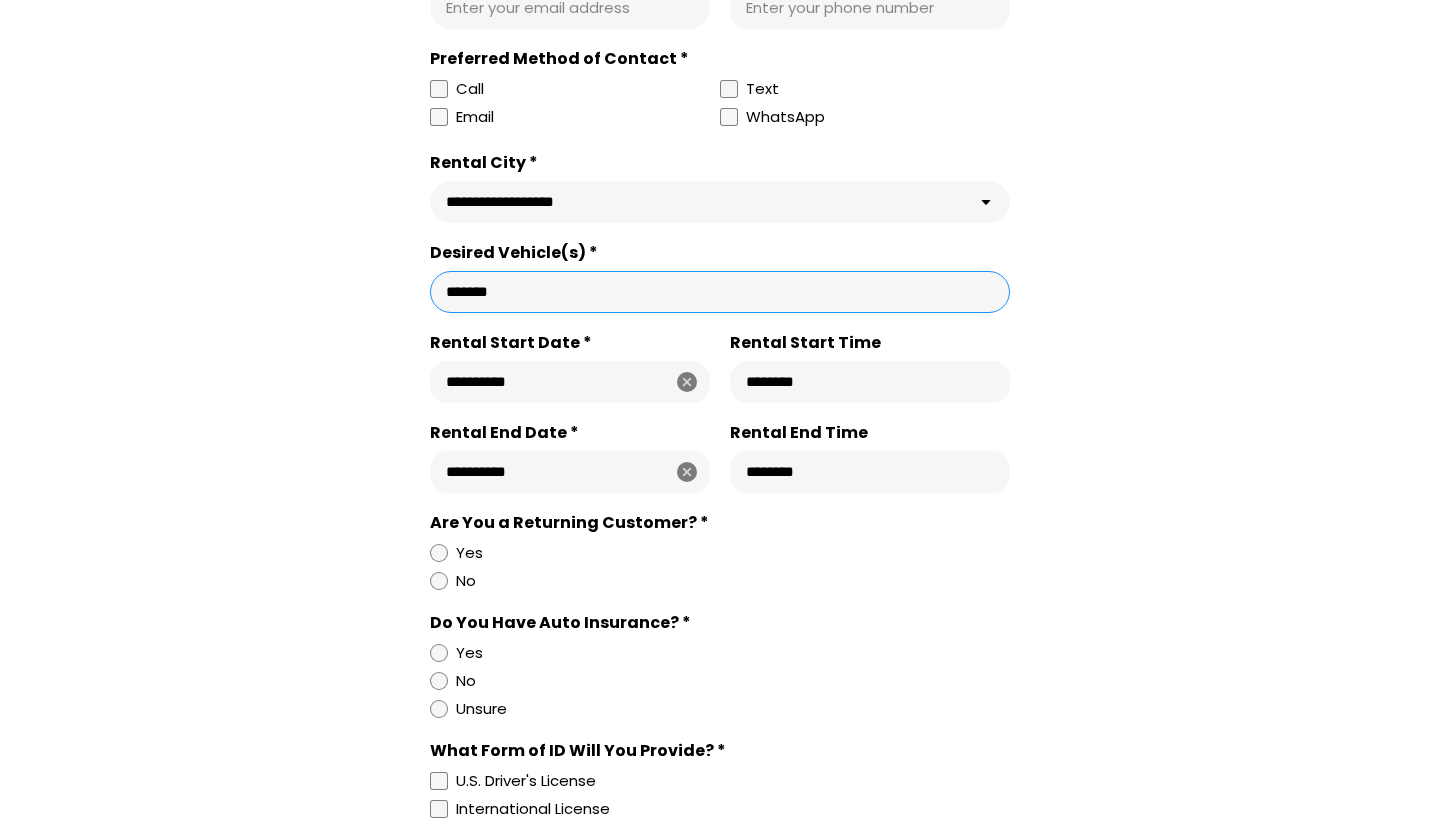 type on "*******" 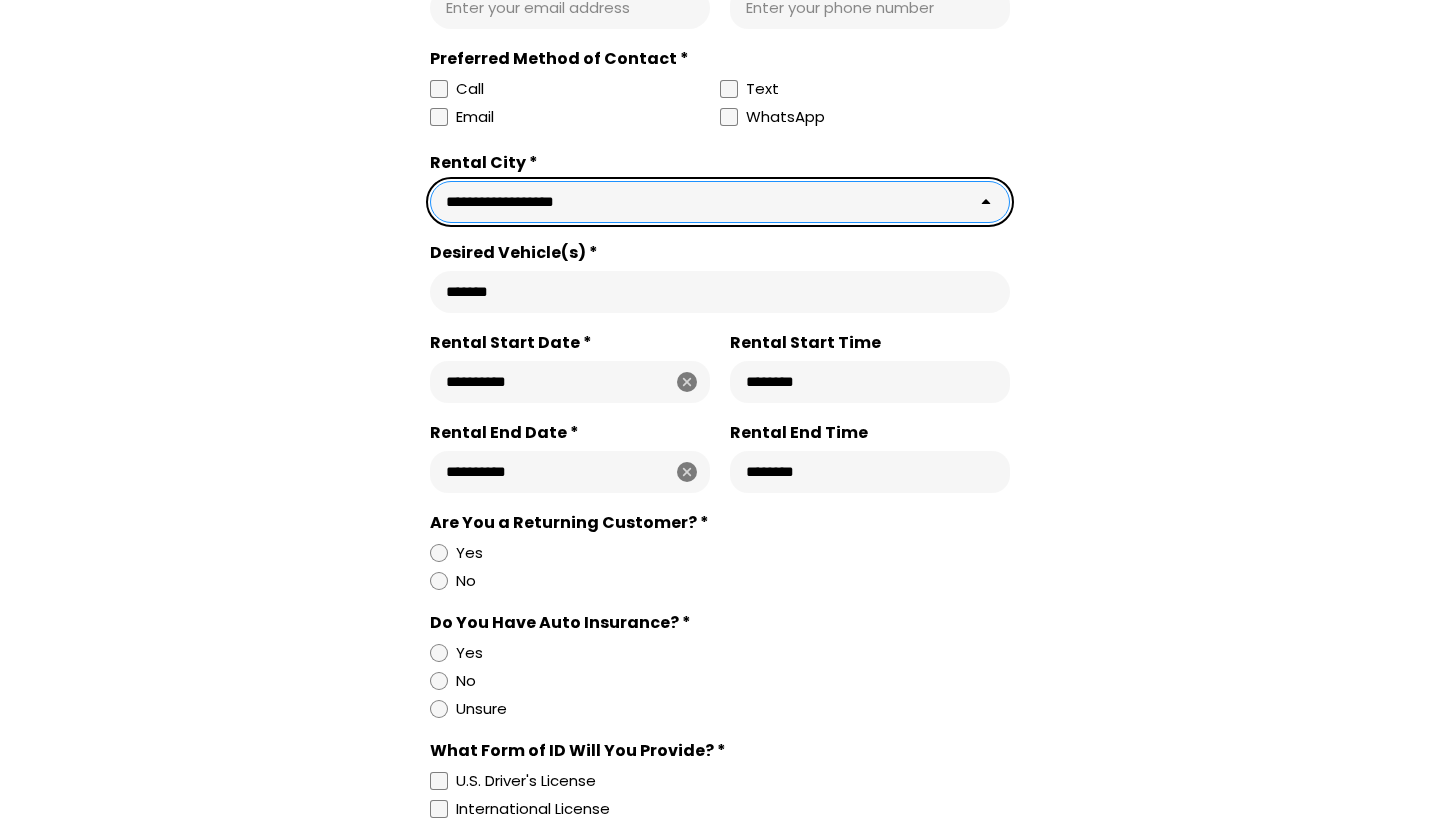 select on "**********" 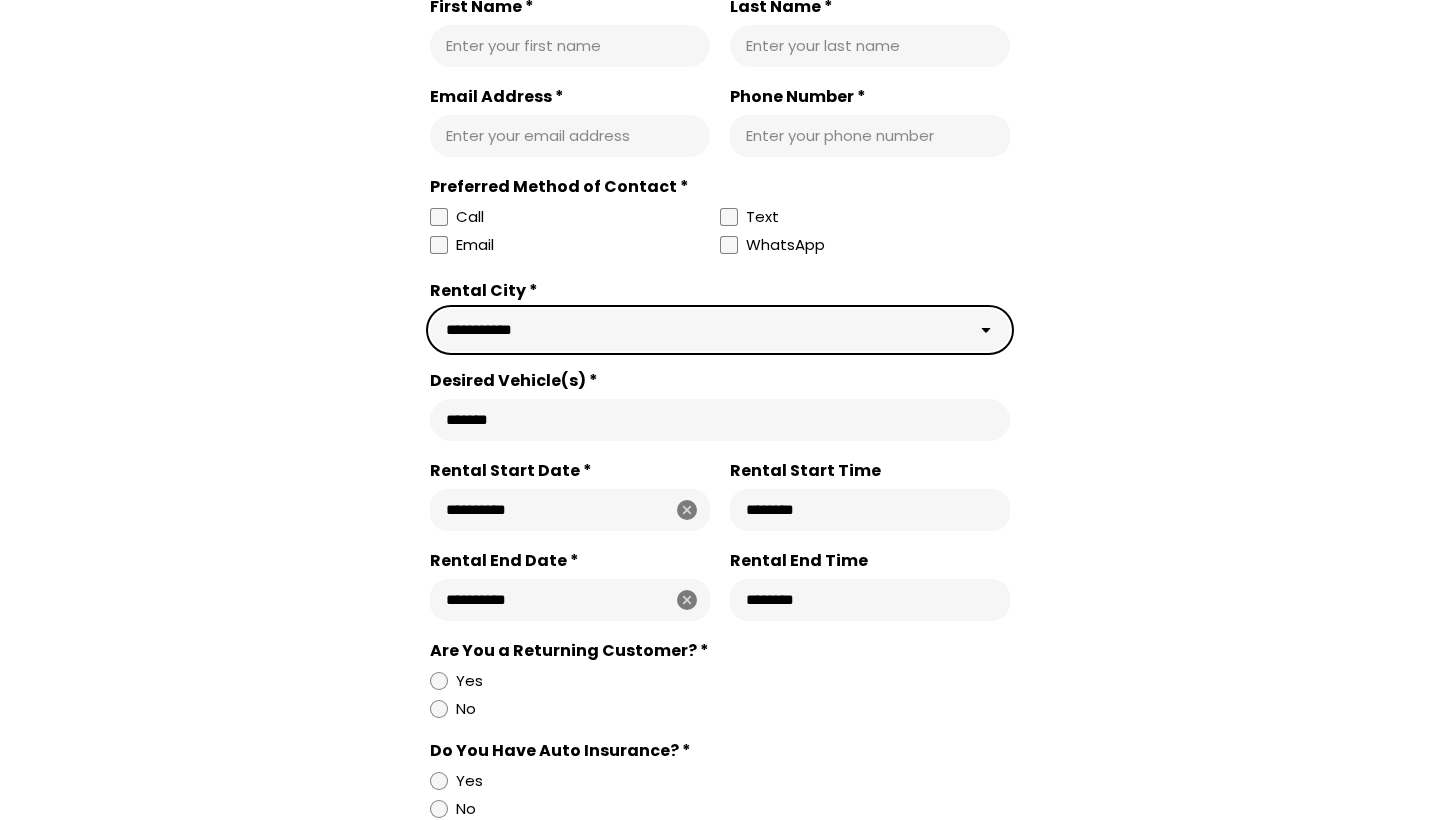 scroll, scrollTop: 705, scrollLeft: 0, axis: vertical 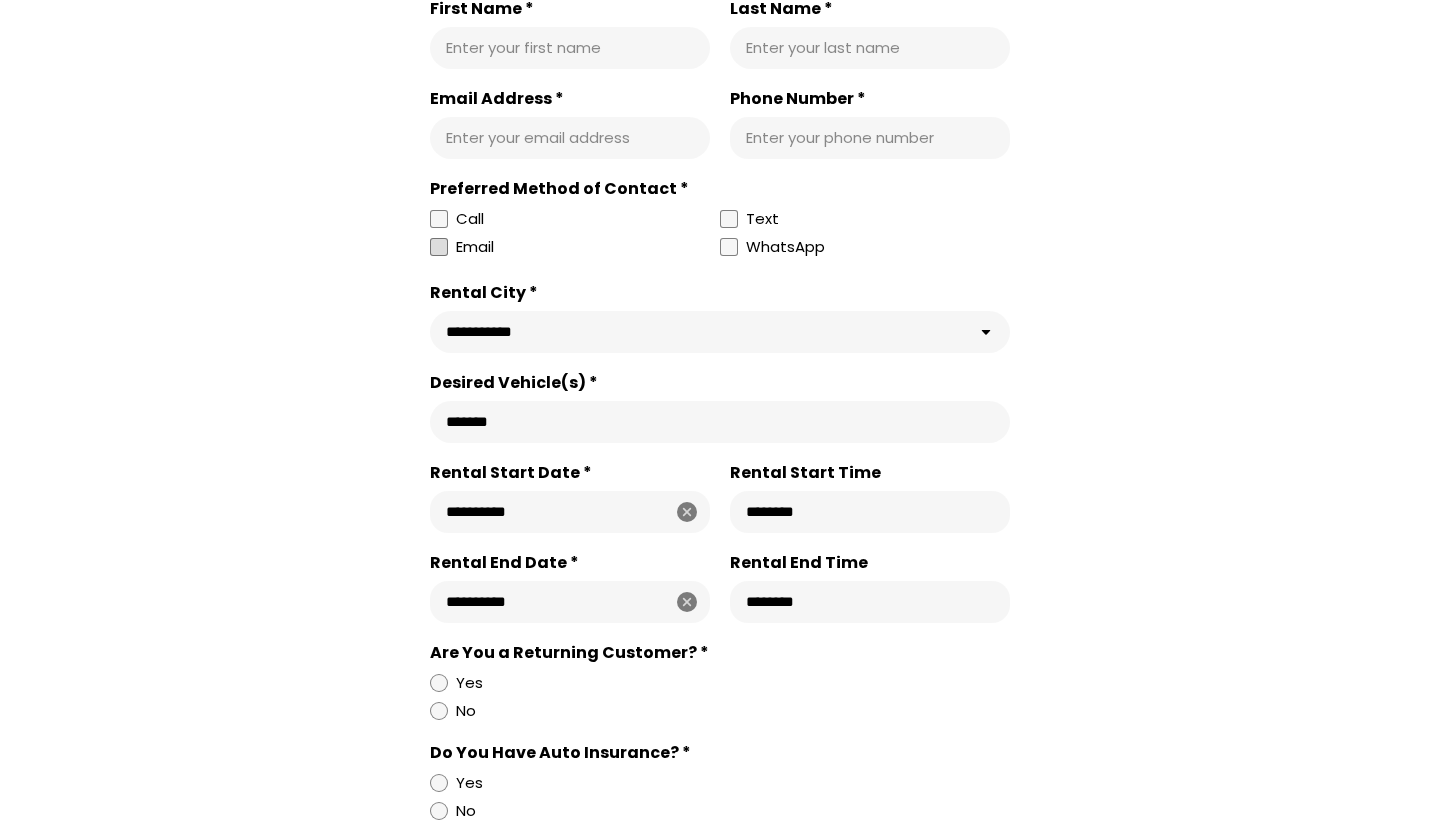 click at bounding box center [439, 247] 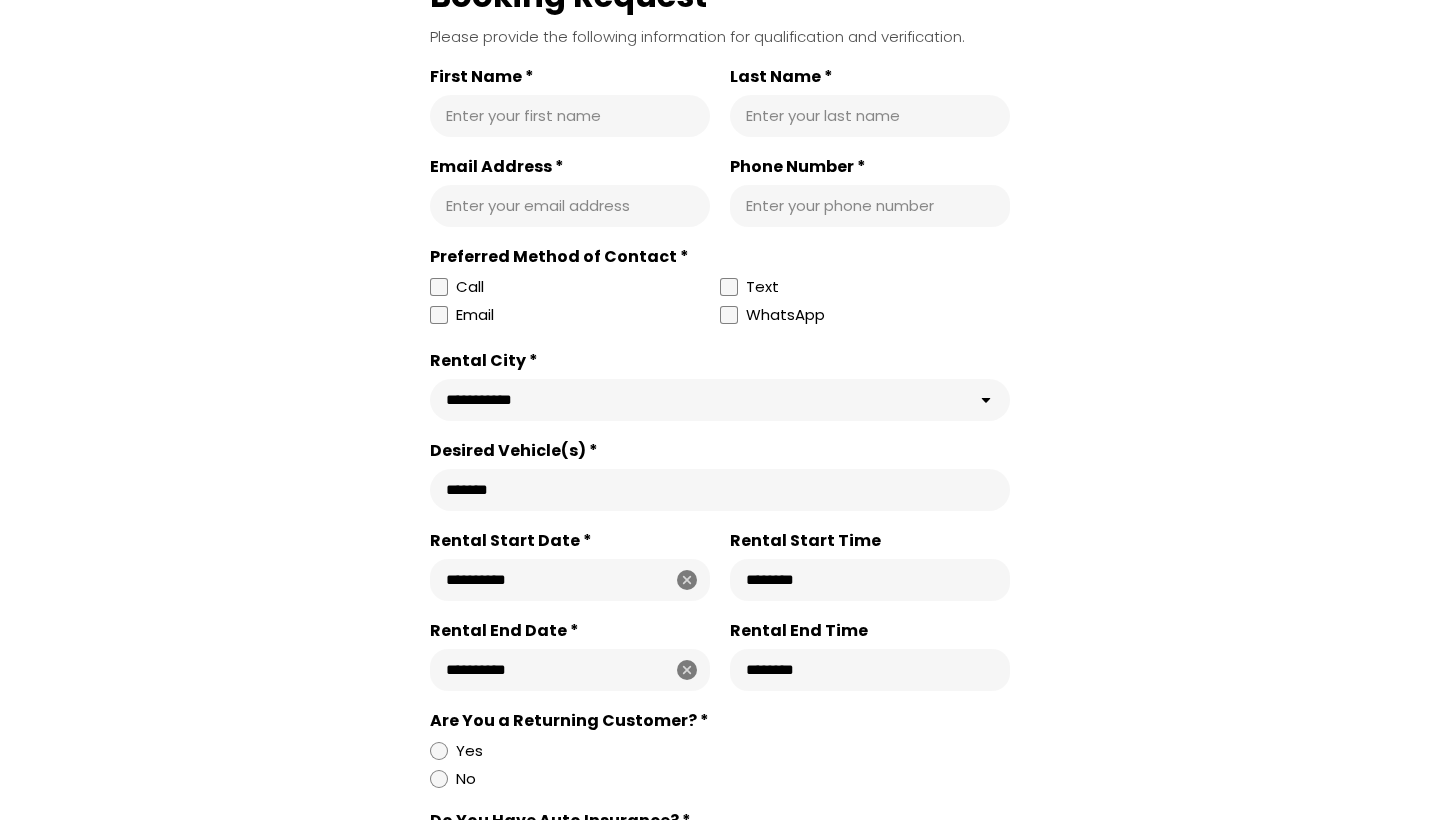 scroll, scrollTop: 630, scrollLeft: 0, axis: vertical 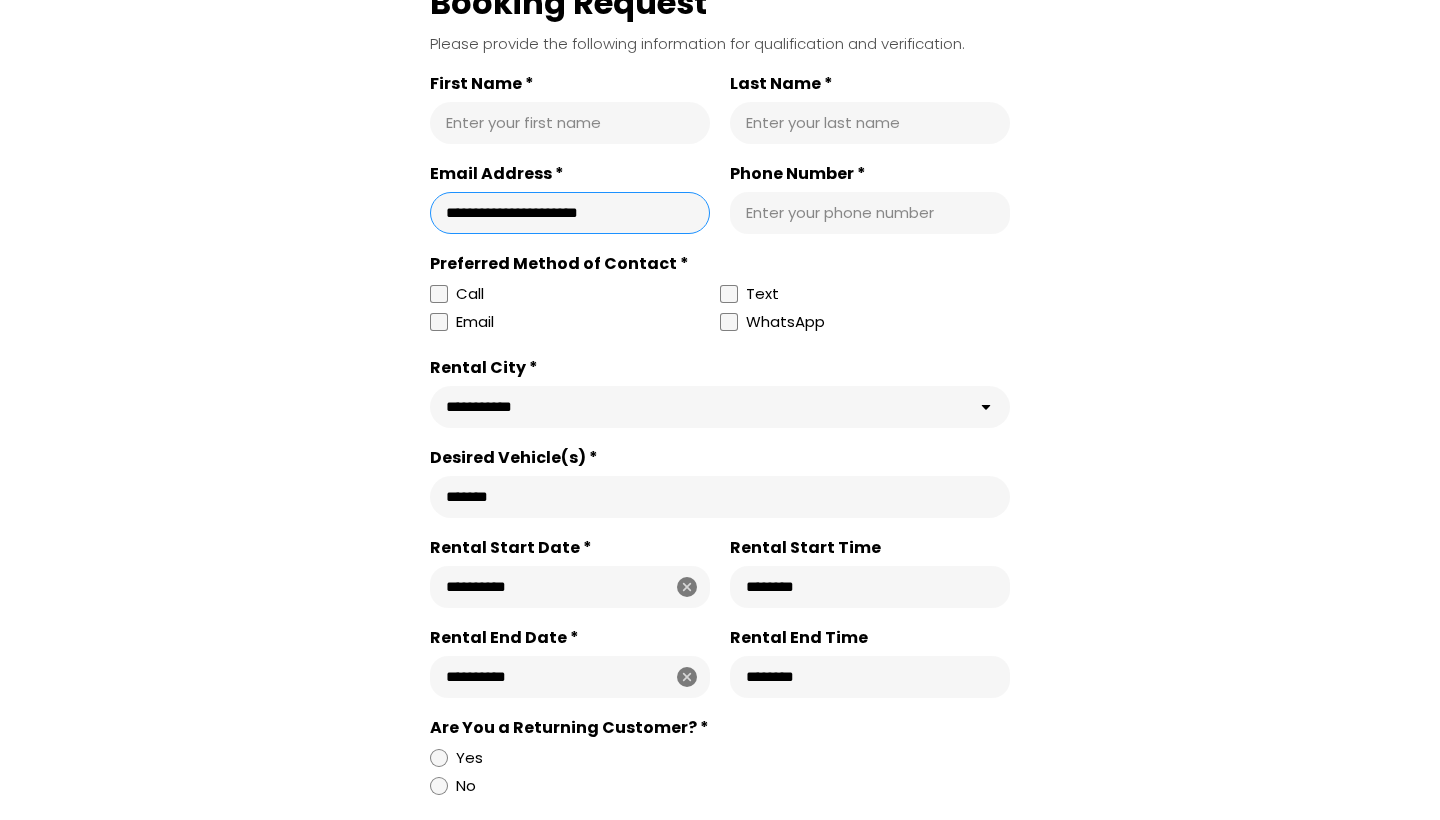 type on "**********" 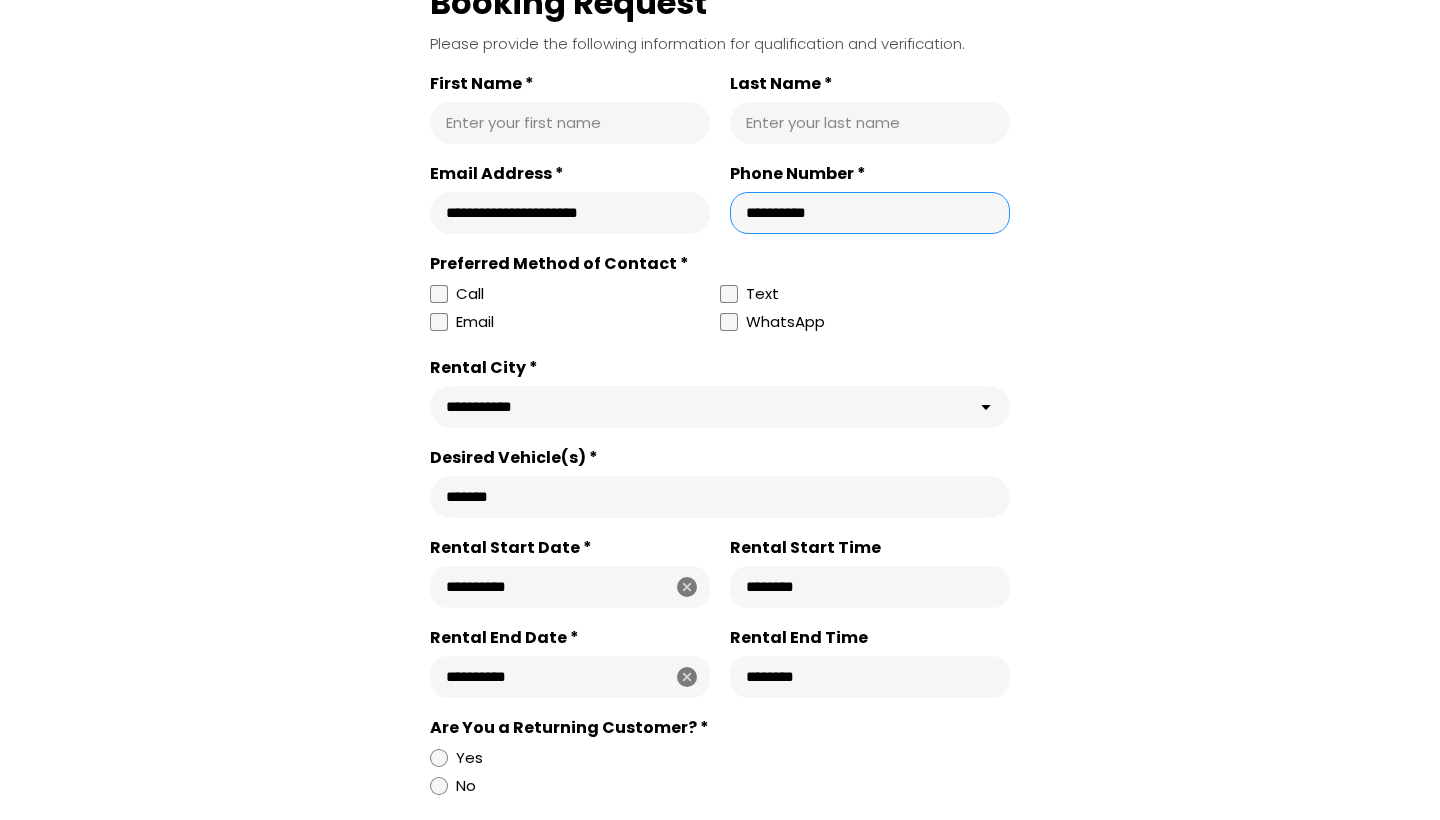type on "**********" 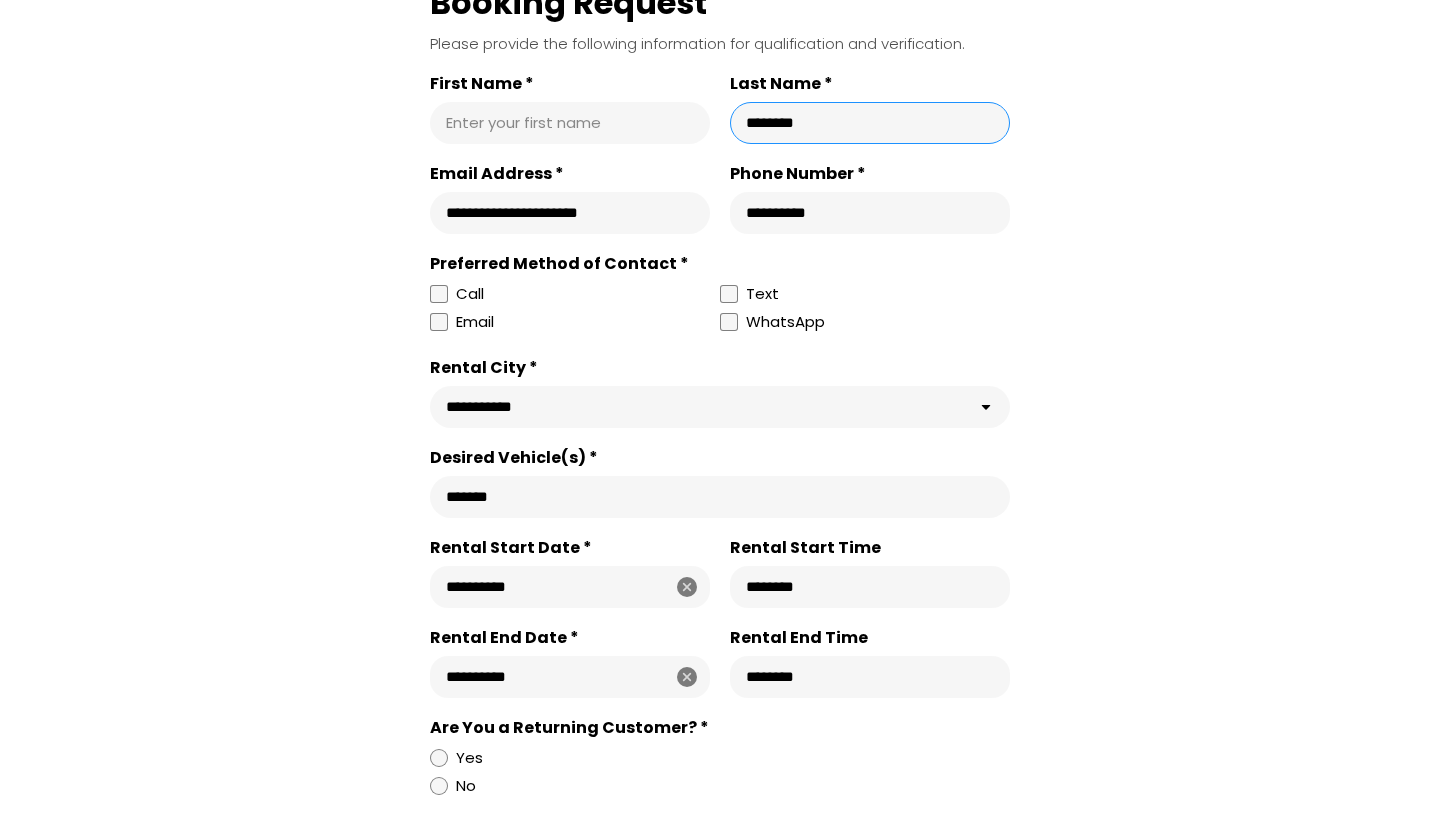 type on "********" 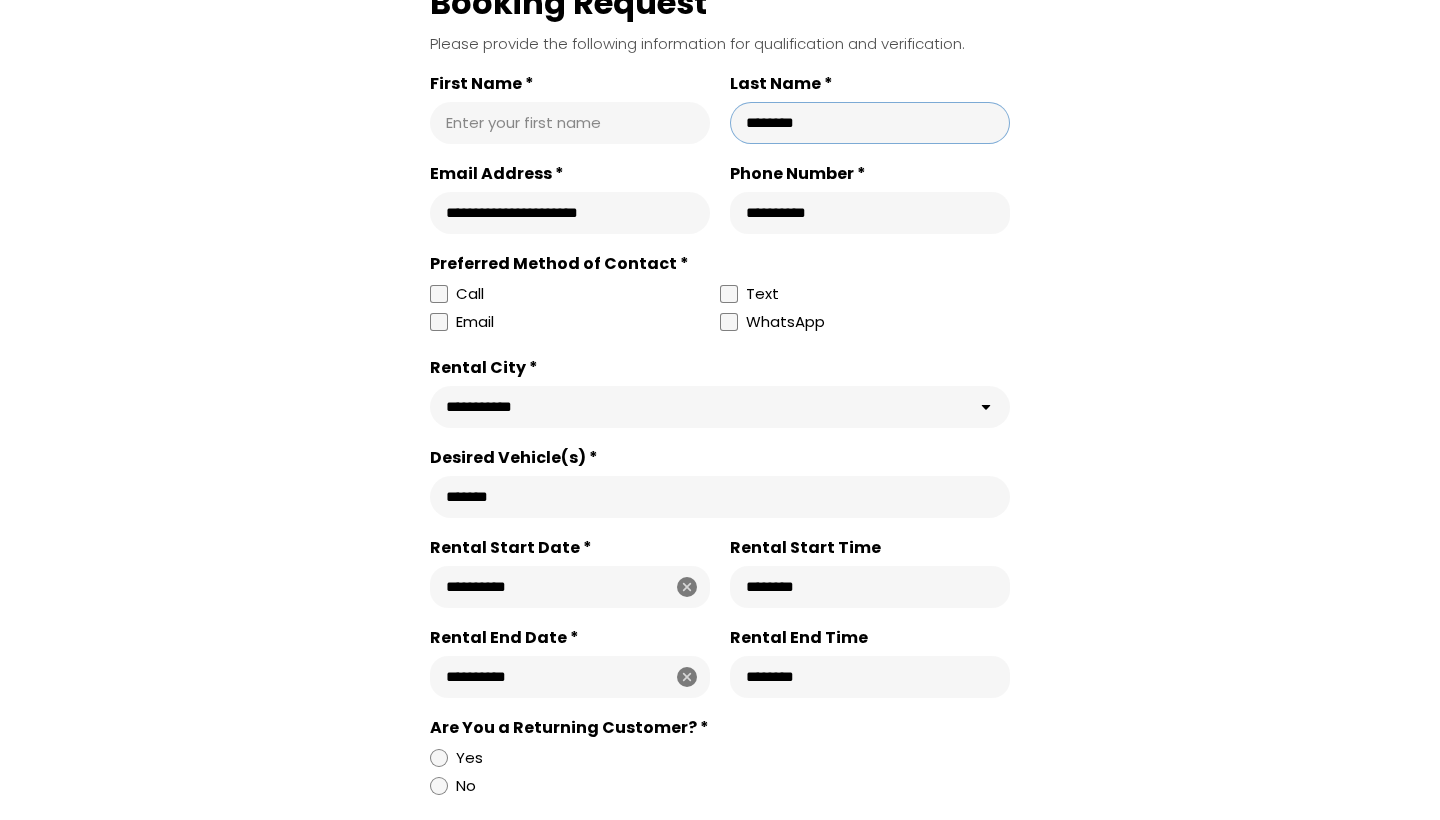 click on "Enter your first name" at bounding box center (570, 123) 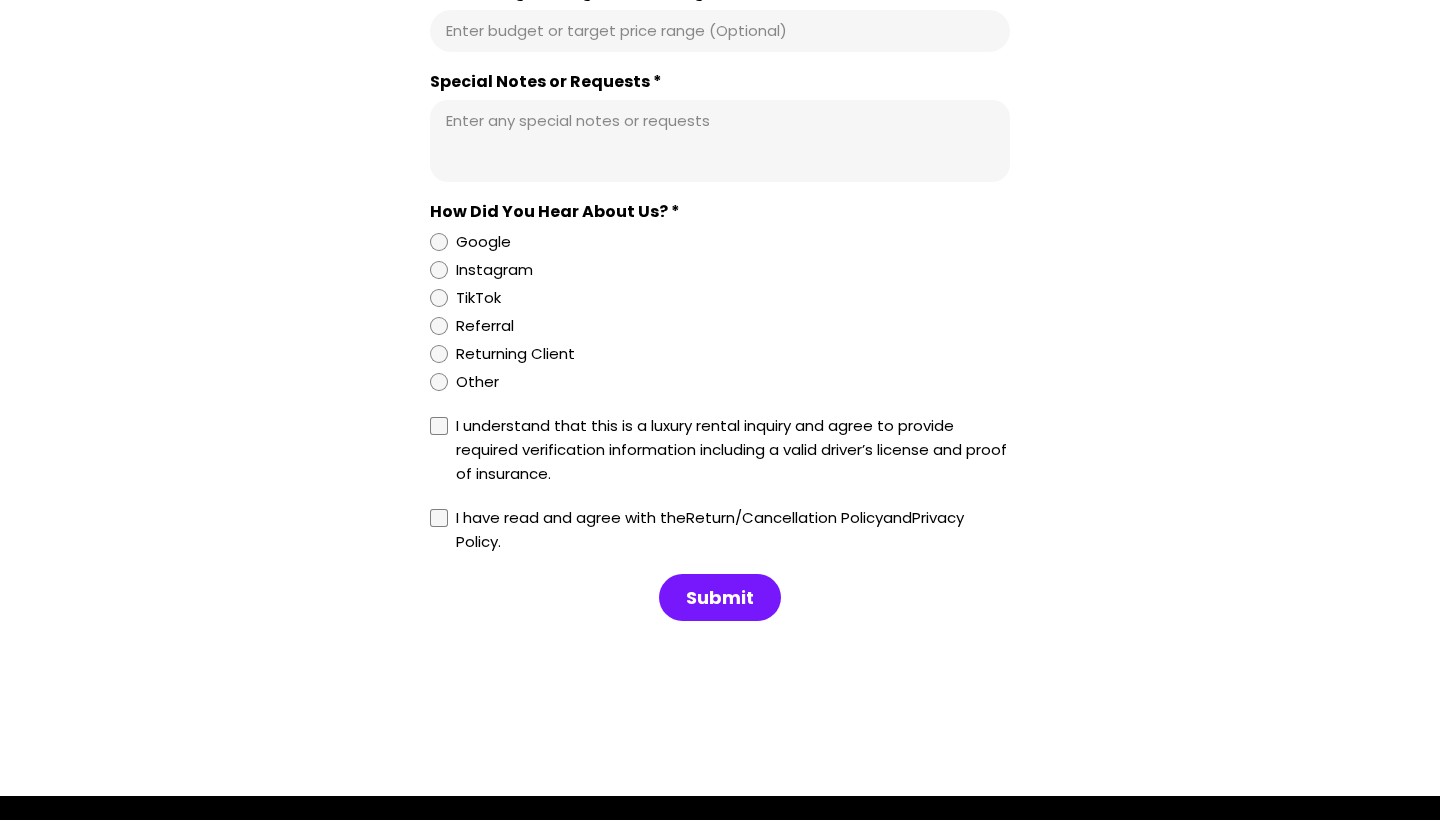 scroll, scrollTop: 1906, scrollLeft: 0, axis: vertical 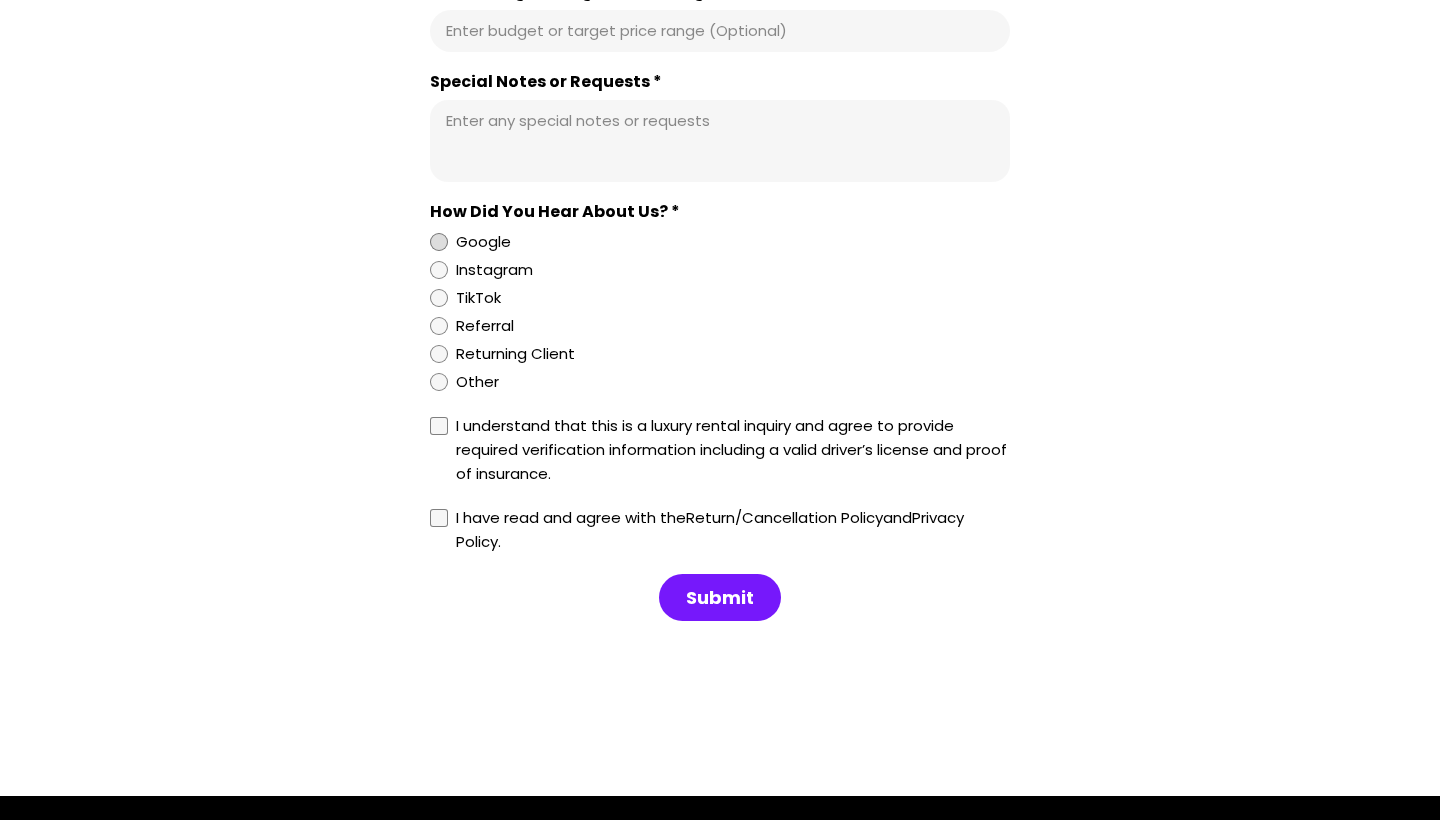 type on "*****" 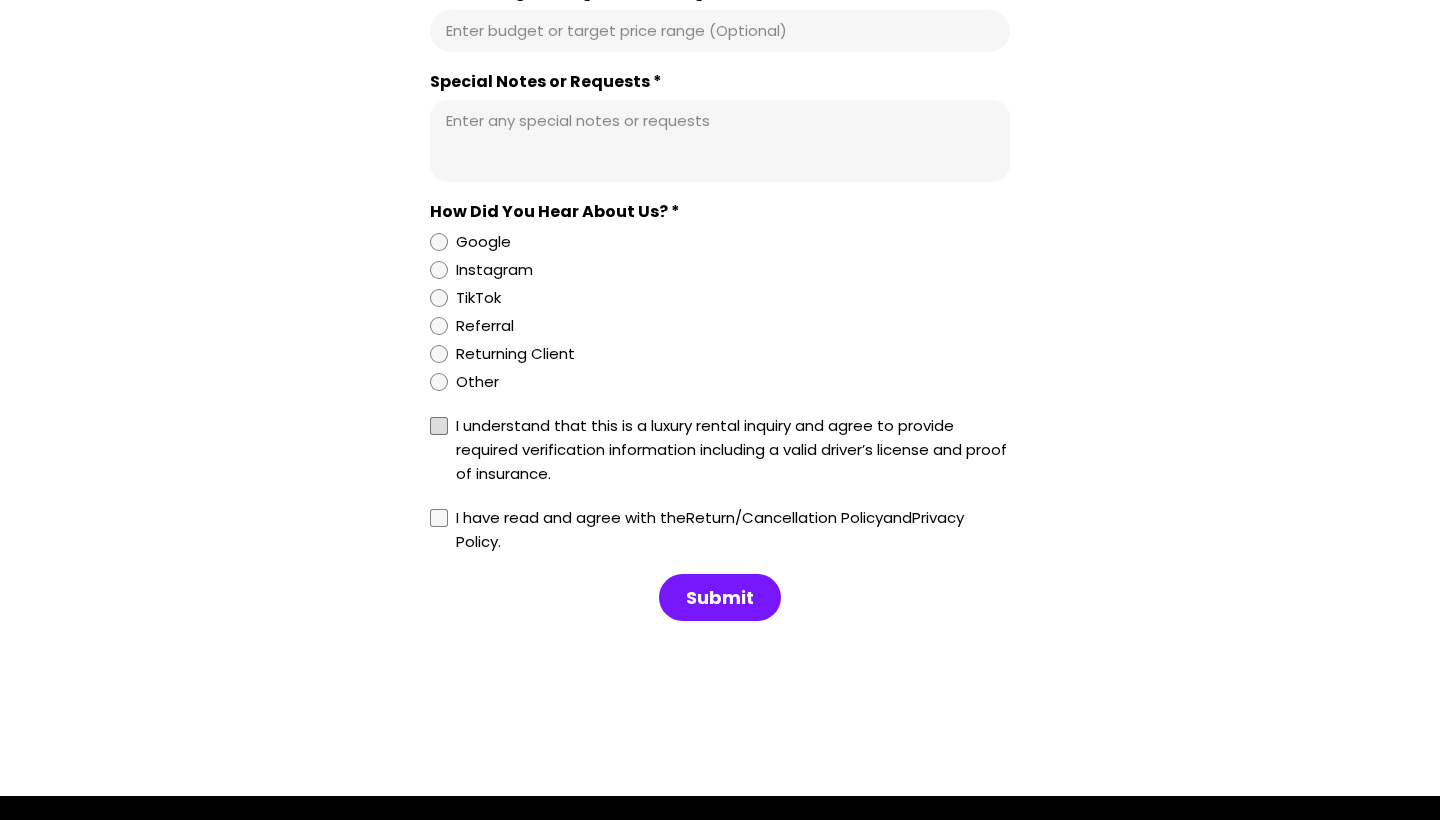 click at bounding box center [439, 426] 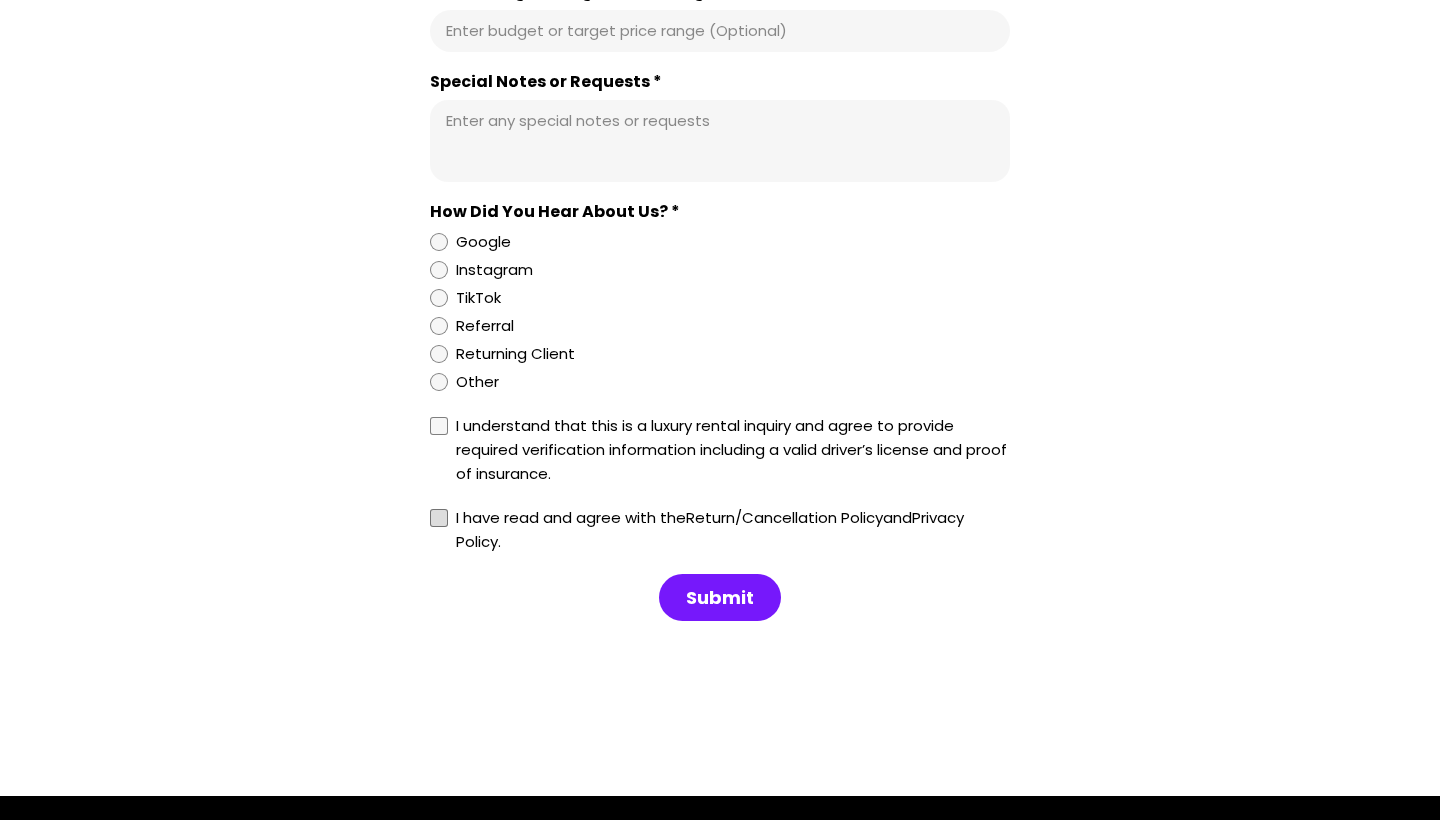 click at bounding box center [439, 518] 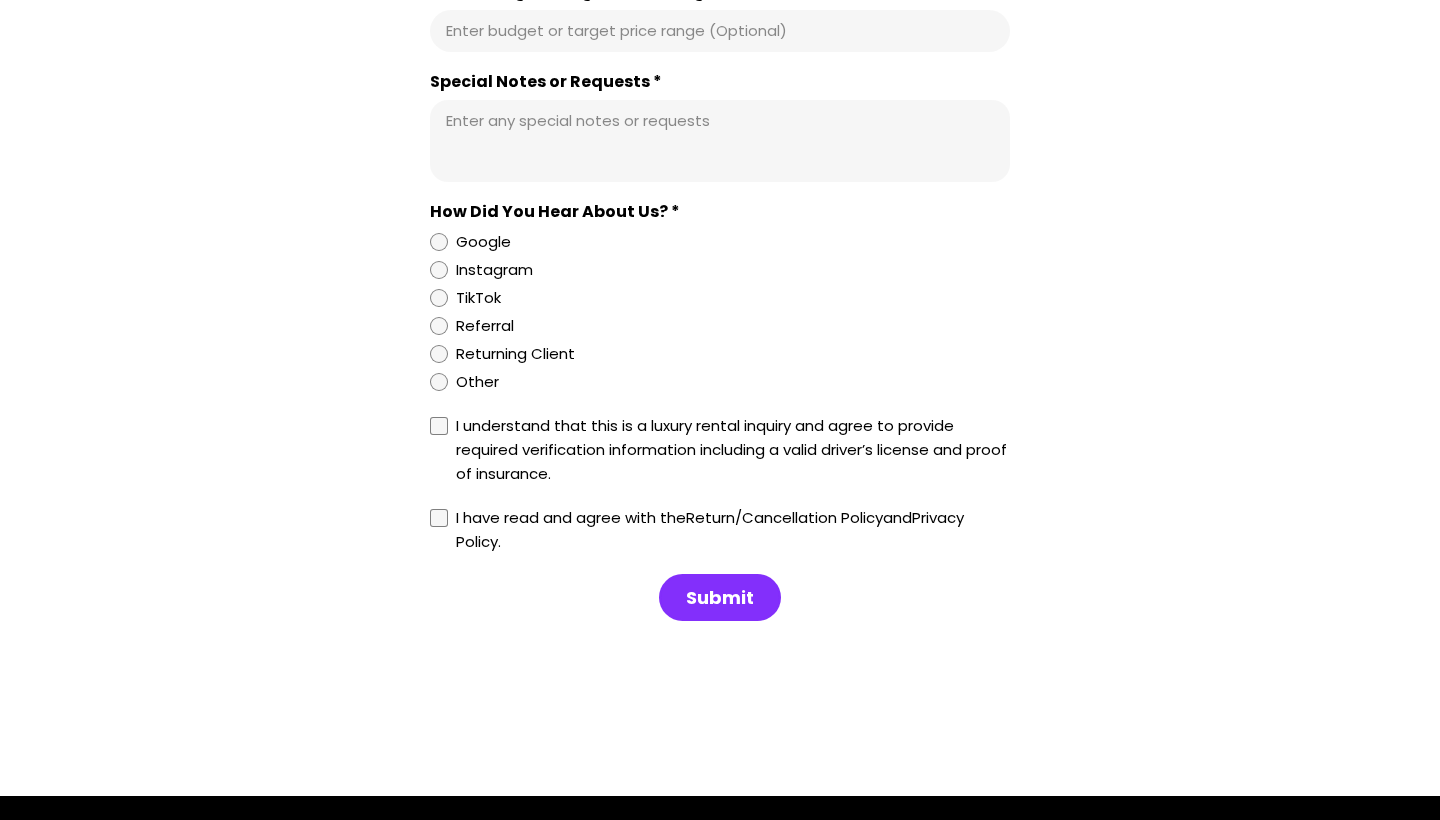 click on "Submit" at bounding box center [720, 598] 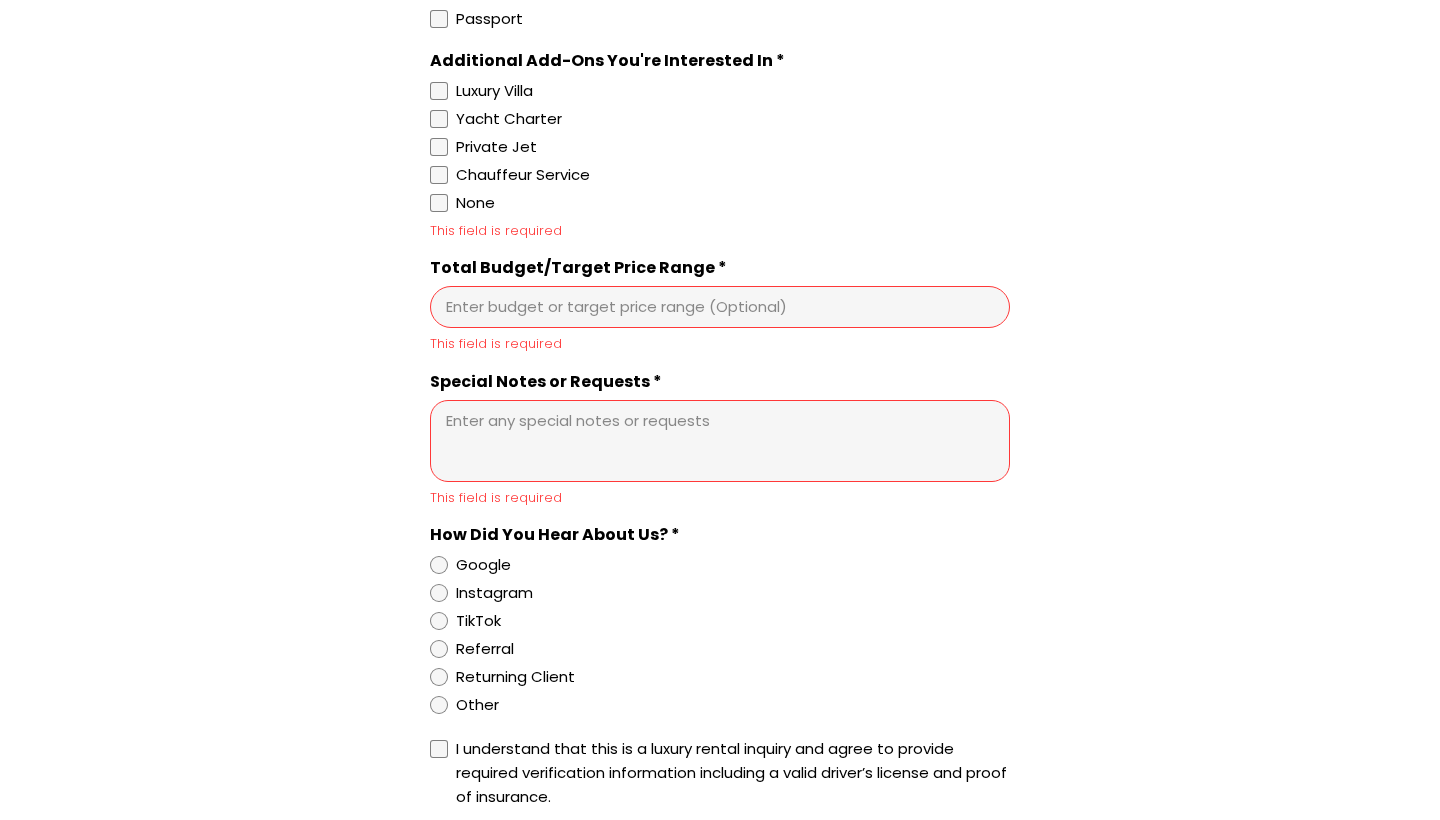 scroll, scrollTop: 1654, scrollLeft: 0, axis: vertical 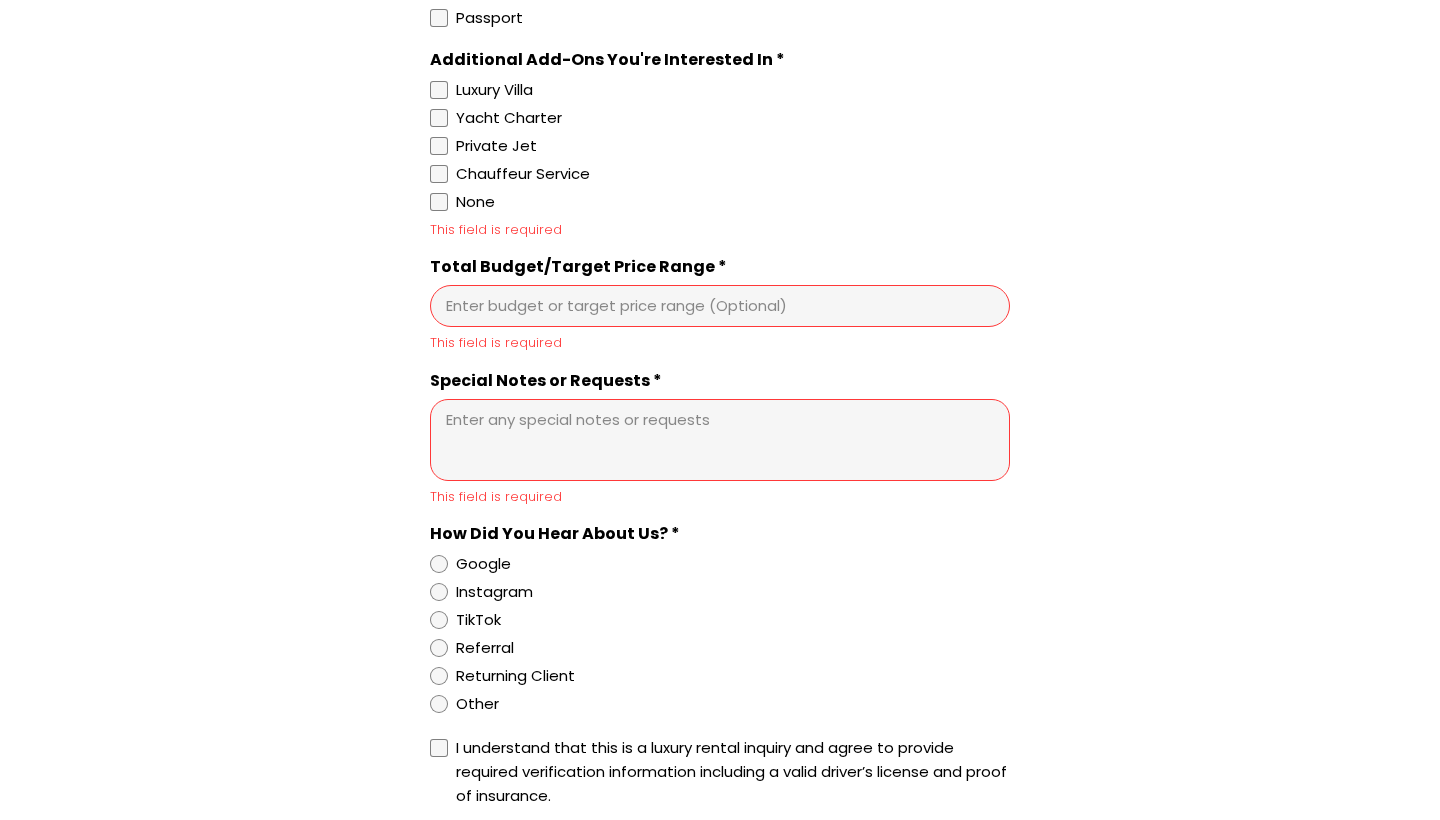 click on "Total Budget/Target Price Range *" at bounding box center [720, 306] 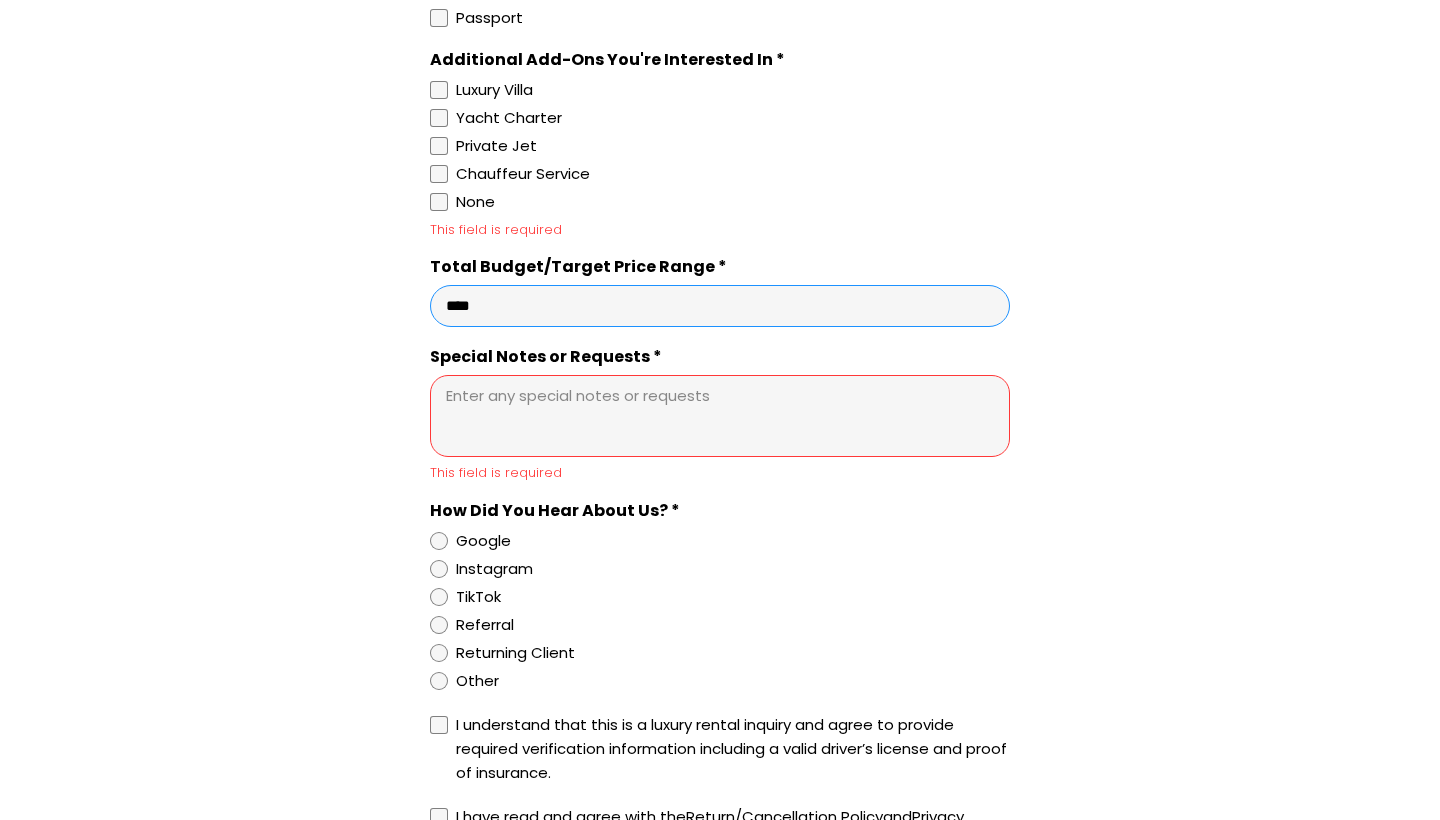 type on "****" 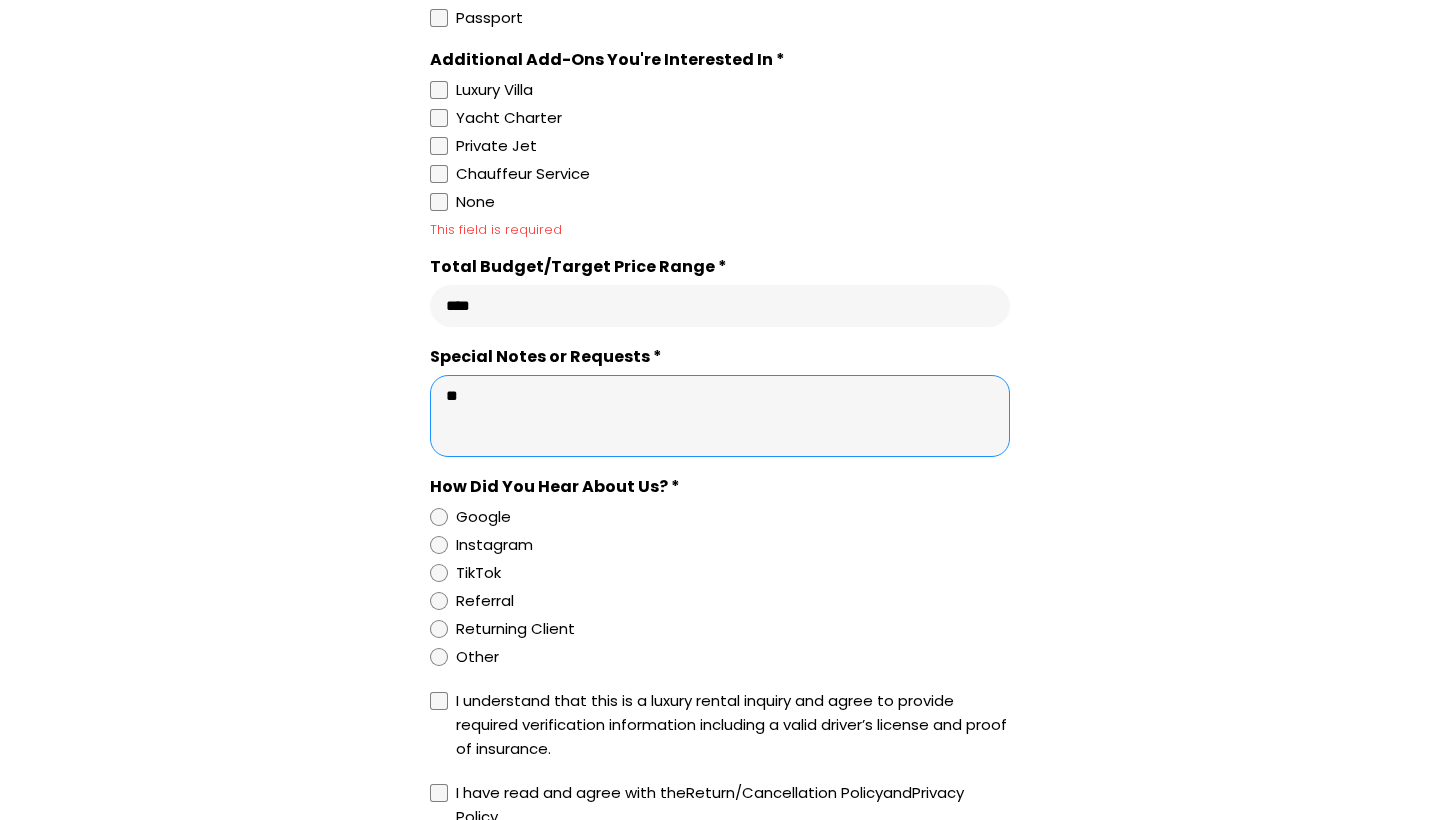 type on "*" 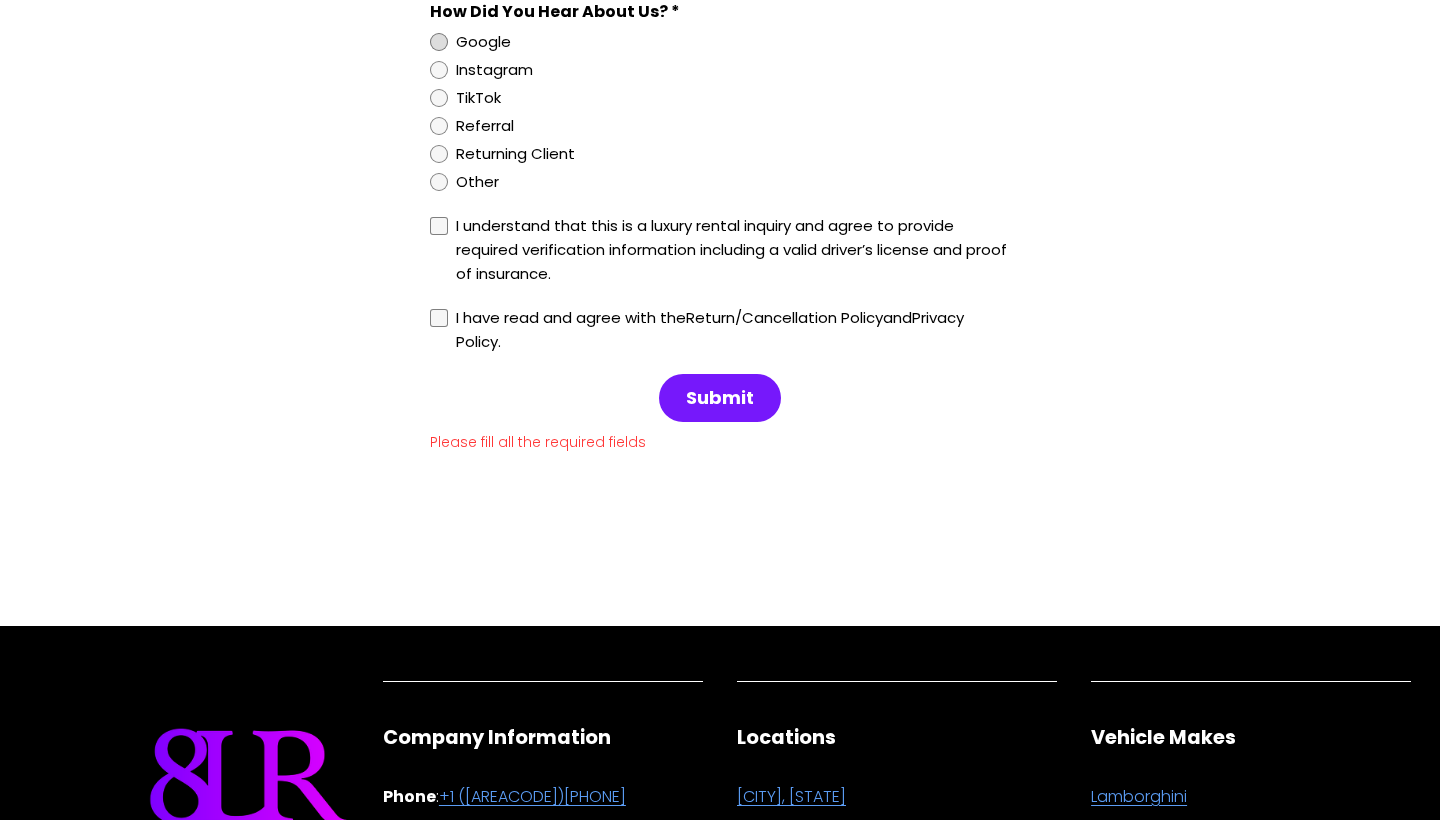 scroll, scrollTop: 2140, scrollLeft: 0, axis: vertical 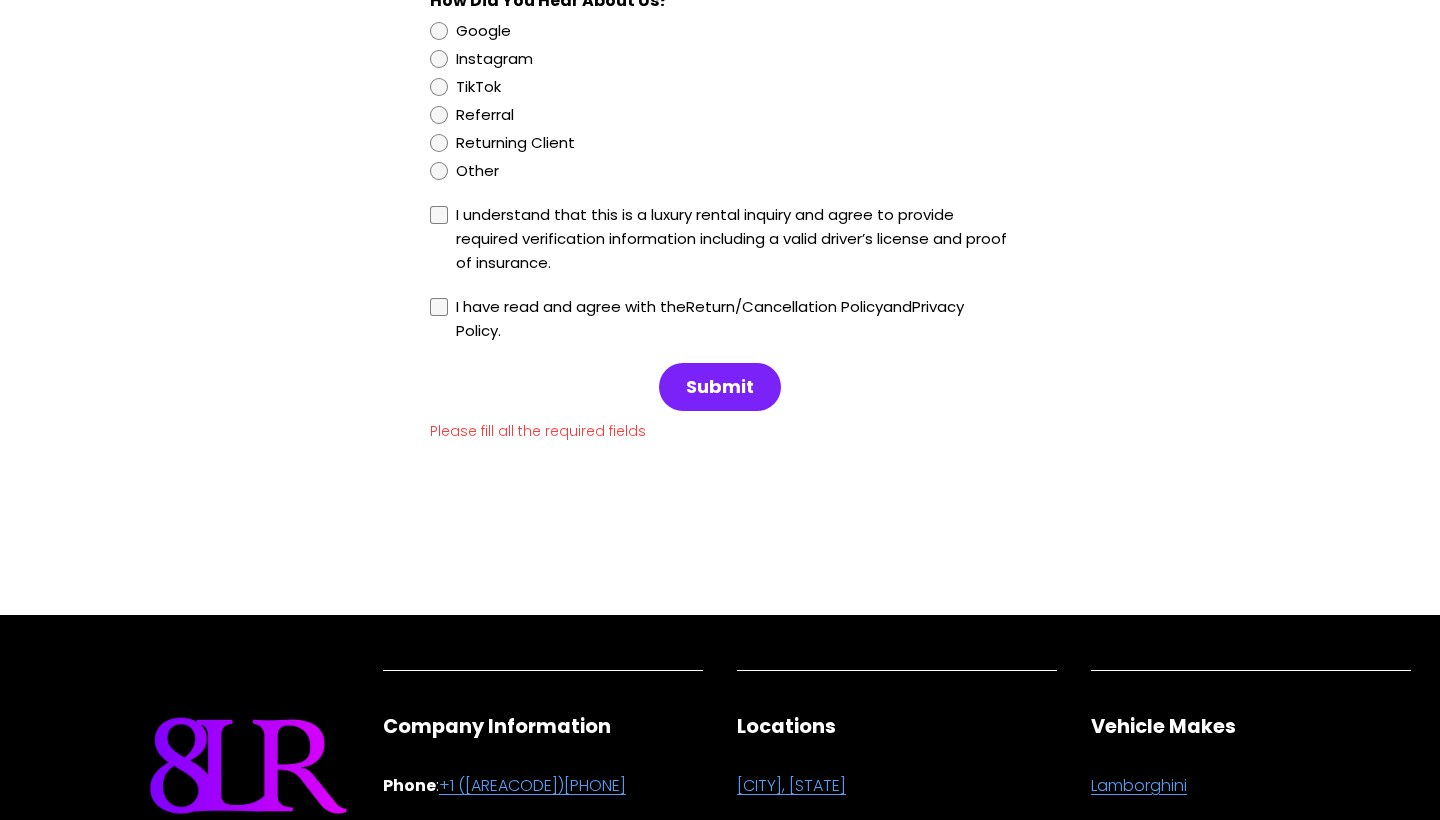 type on "**********" 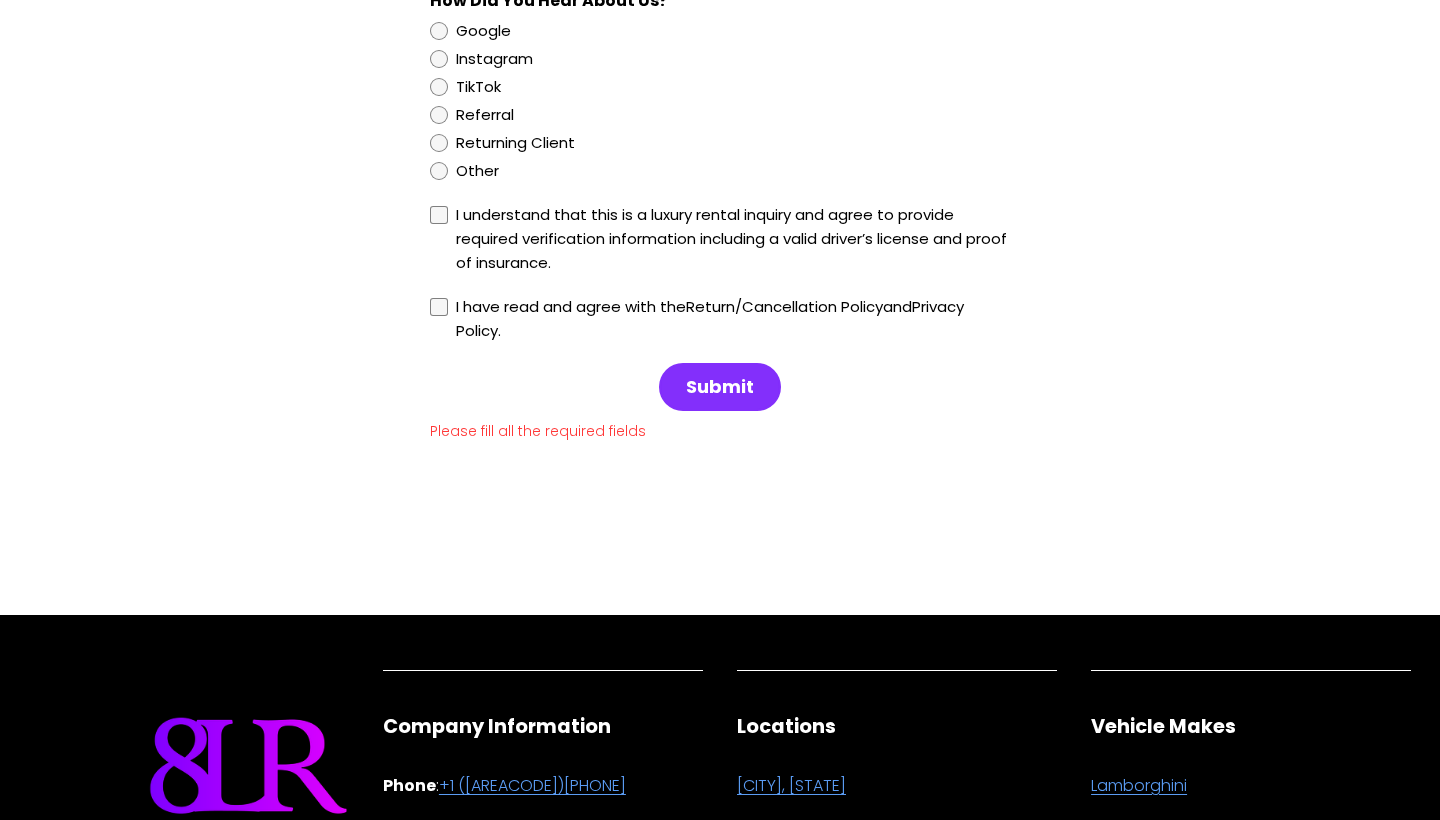 click on "Submit" at bounding box center (720, 387) 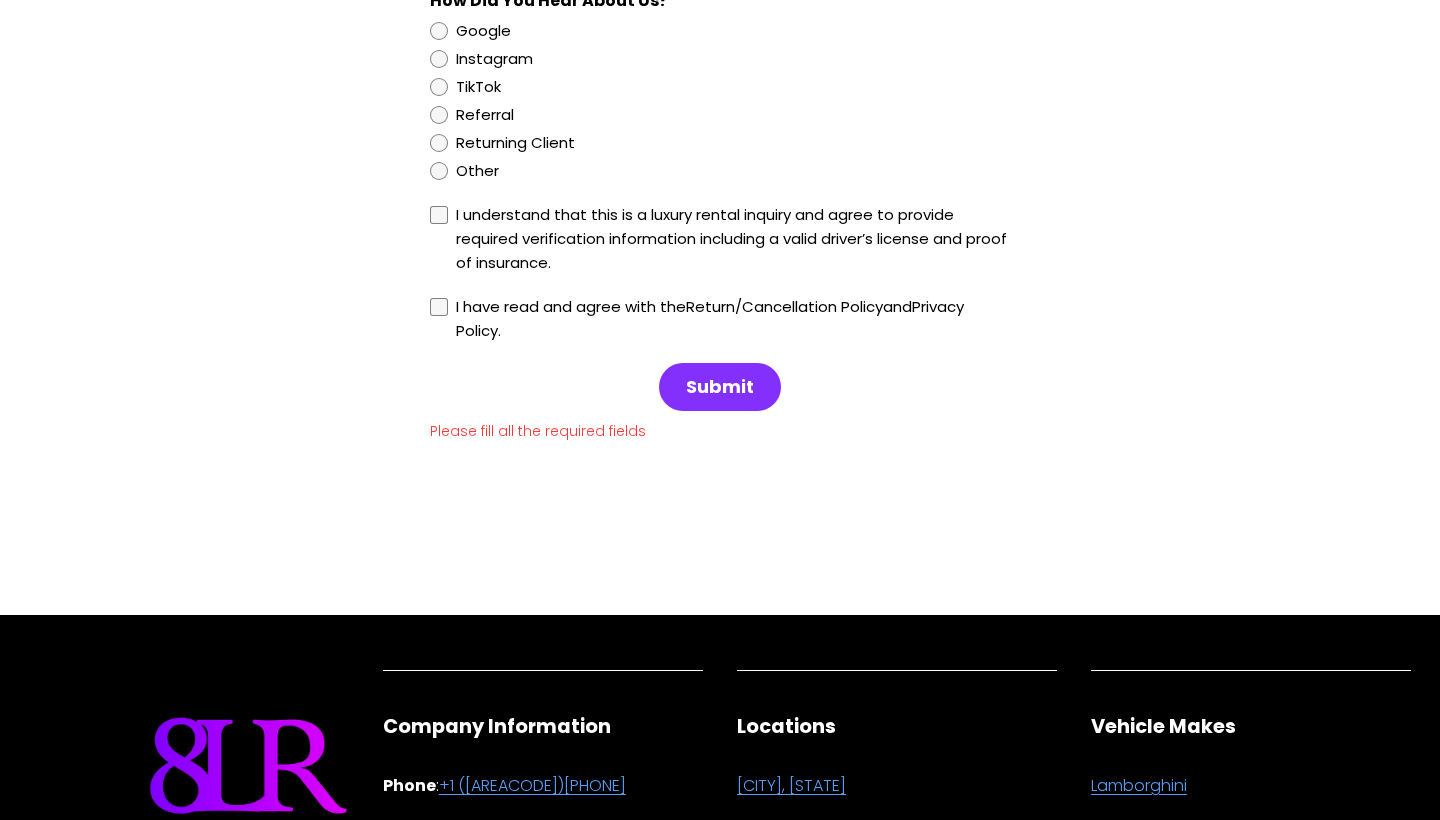click on "Submit" at bounding box center [720, 387] 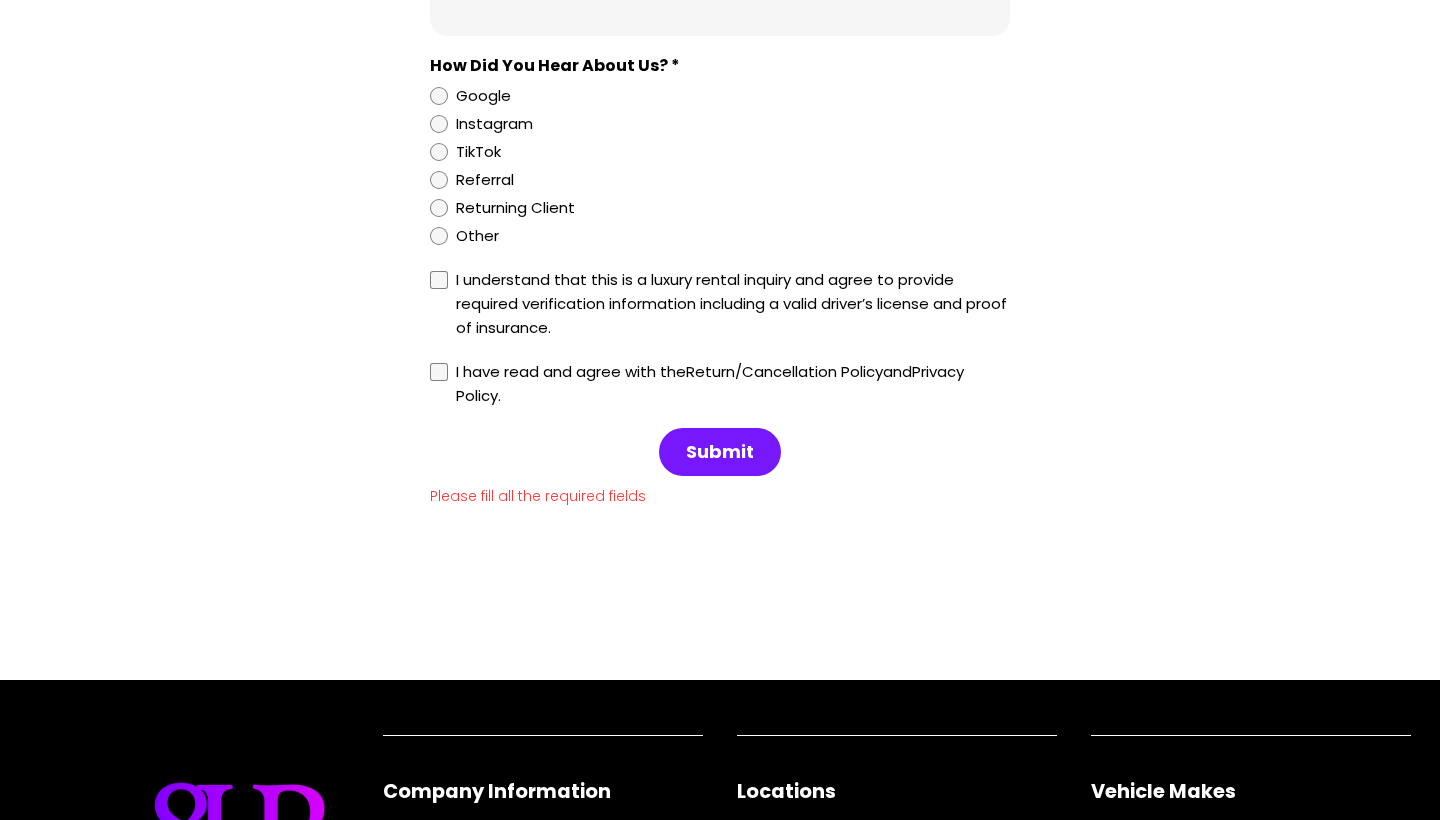 scroll, scrollTop: 2082, scrollLeft: 0, axis: vertical 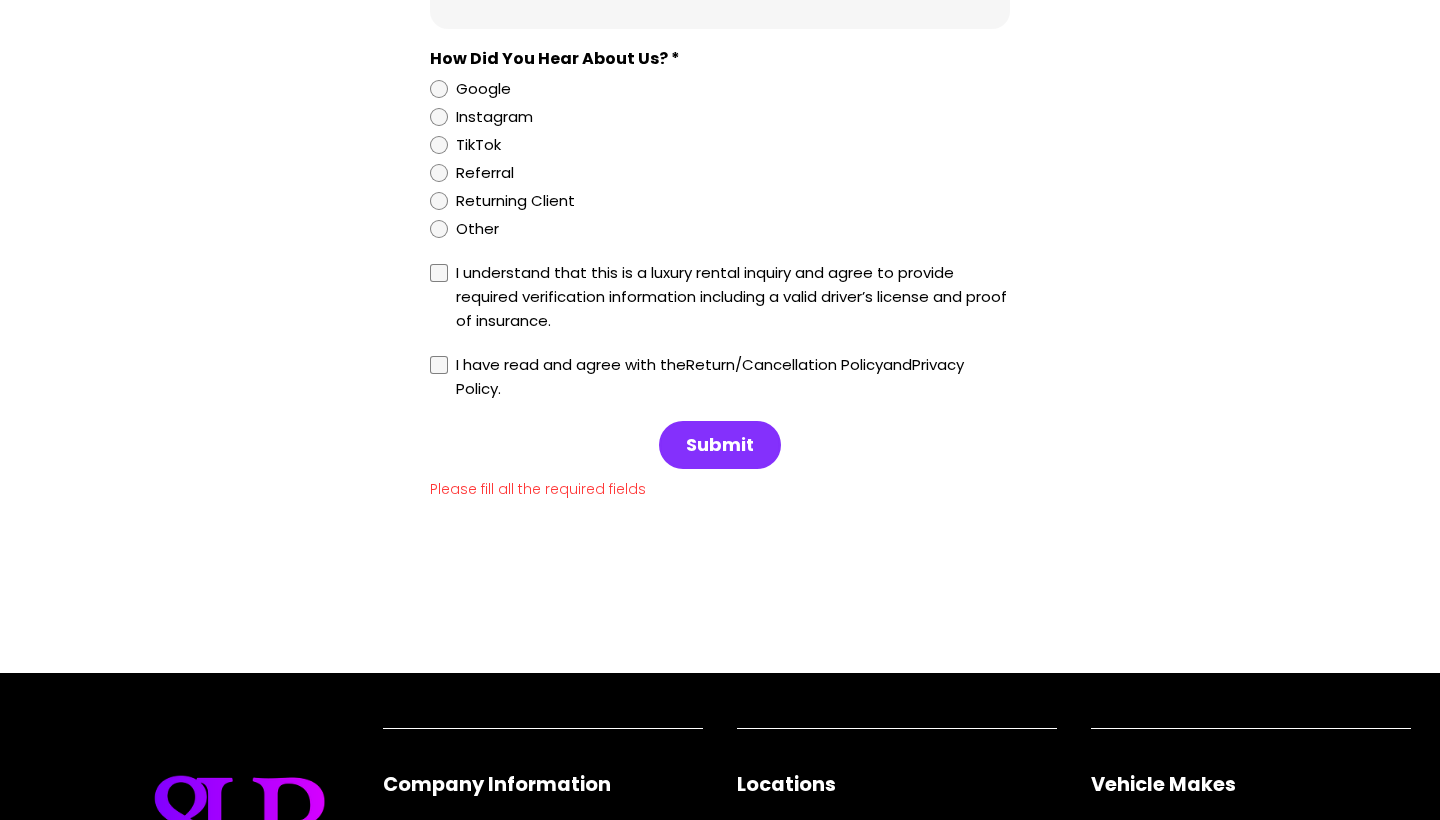click on "Submit" at bounding box center [720, 445] 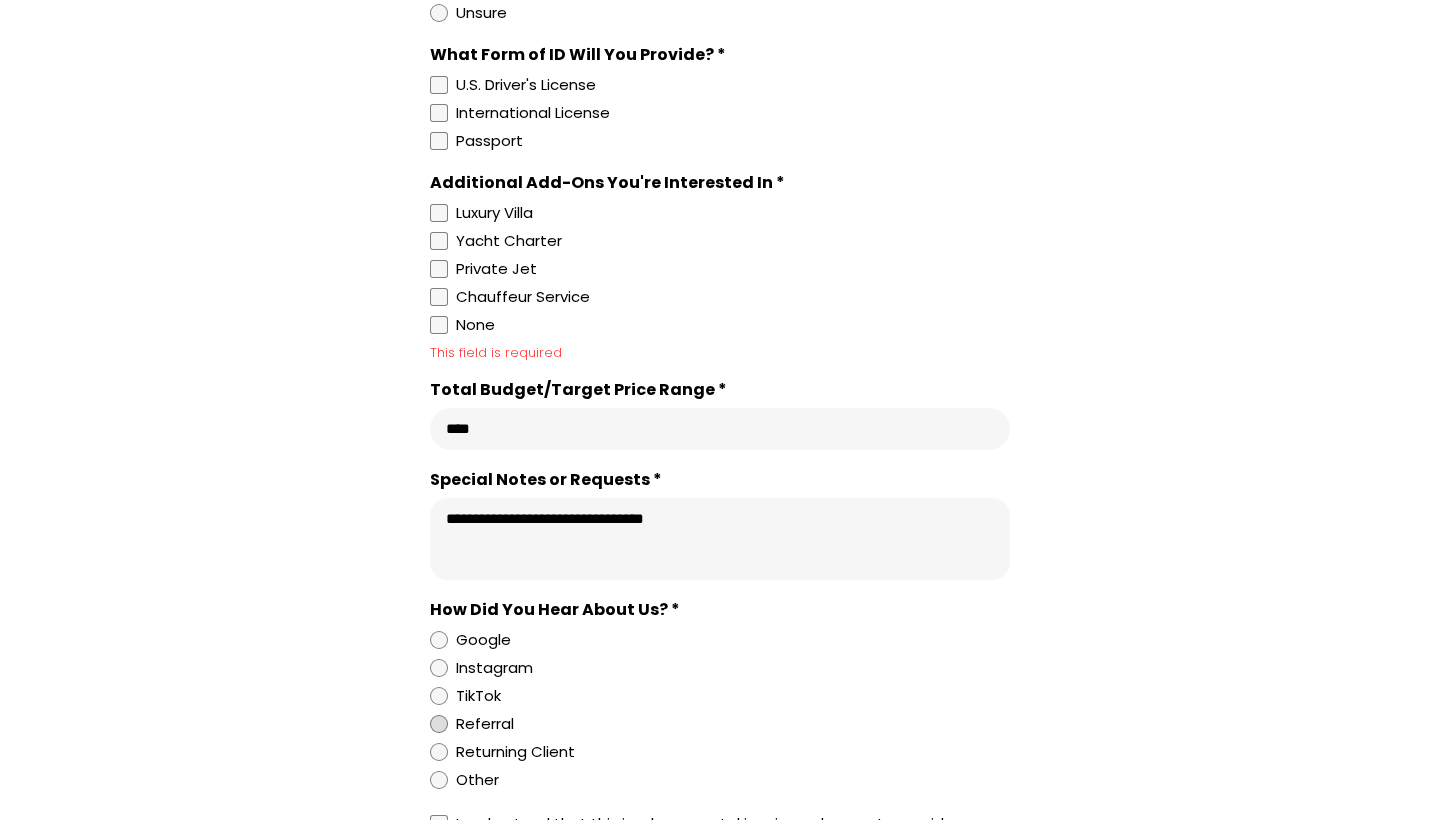 scroll, scrollTop: 1505, scrollLeft: 0, axis: vertical 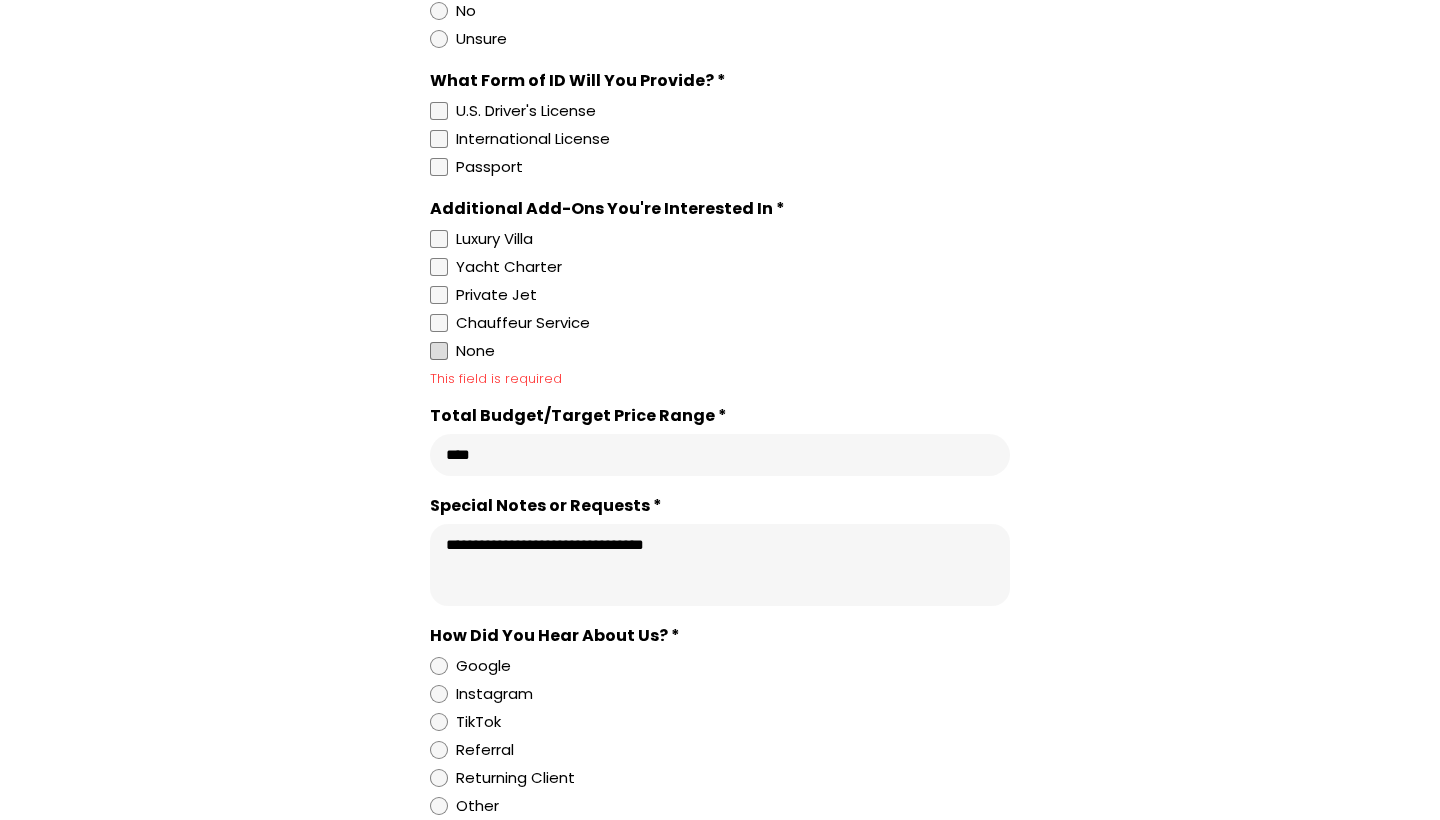 click at bounding box center [439, 351] 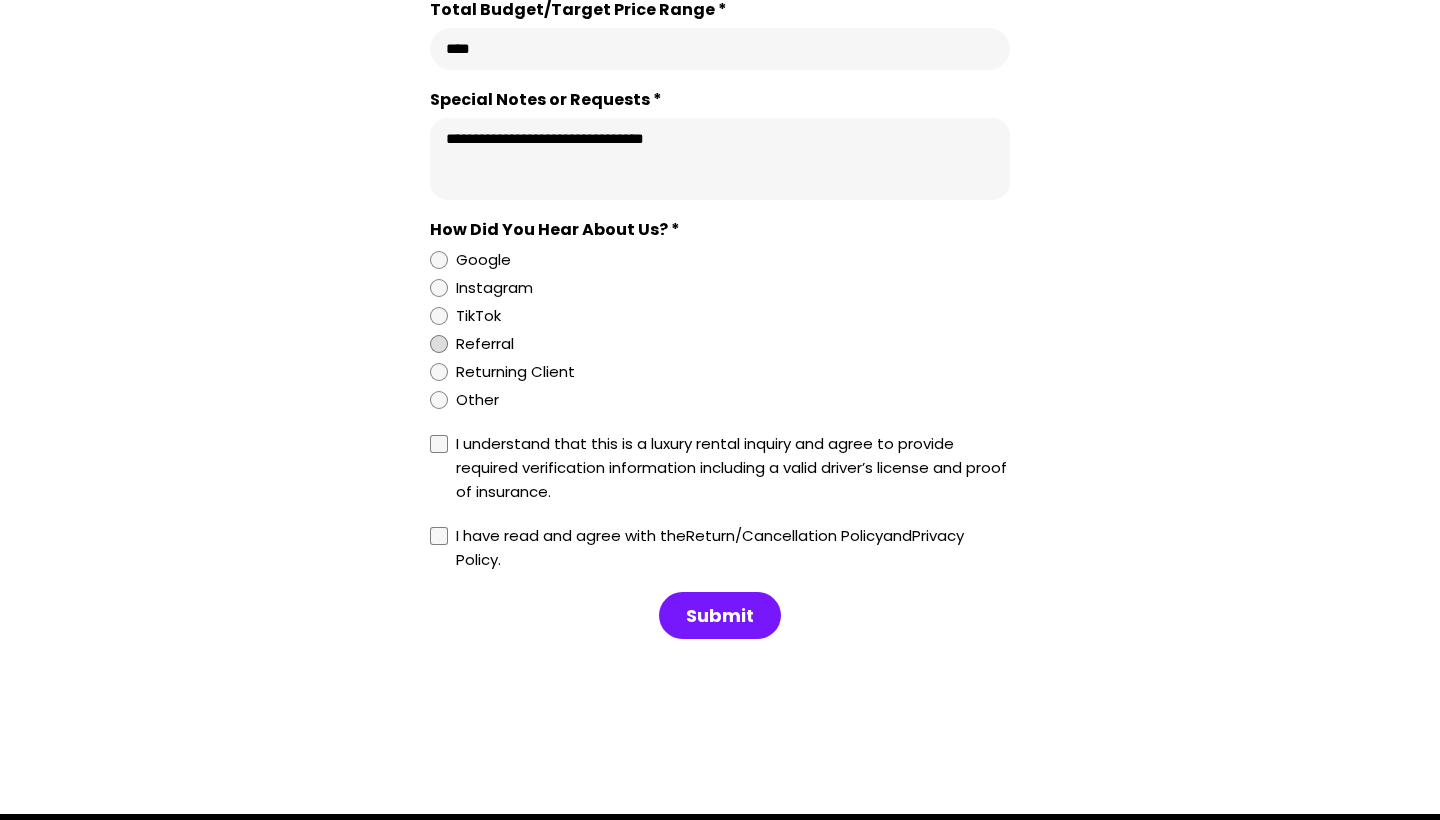 scroll, scrollTop: 1890, scrollLeft: 0, axis: vertical 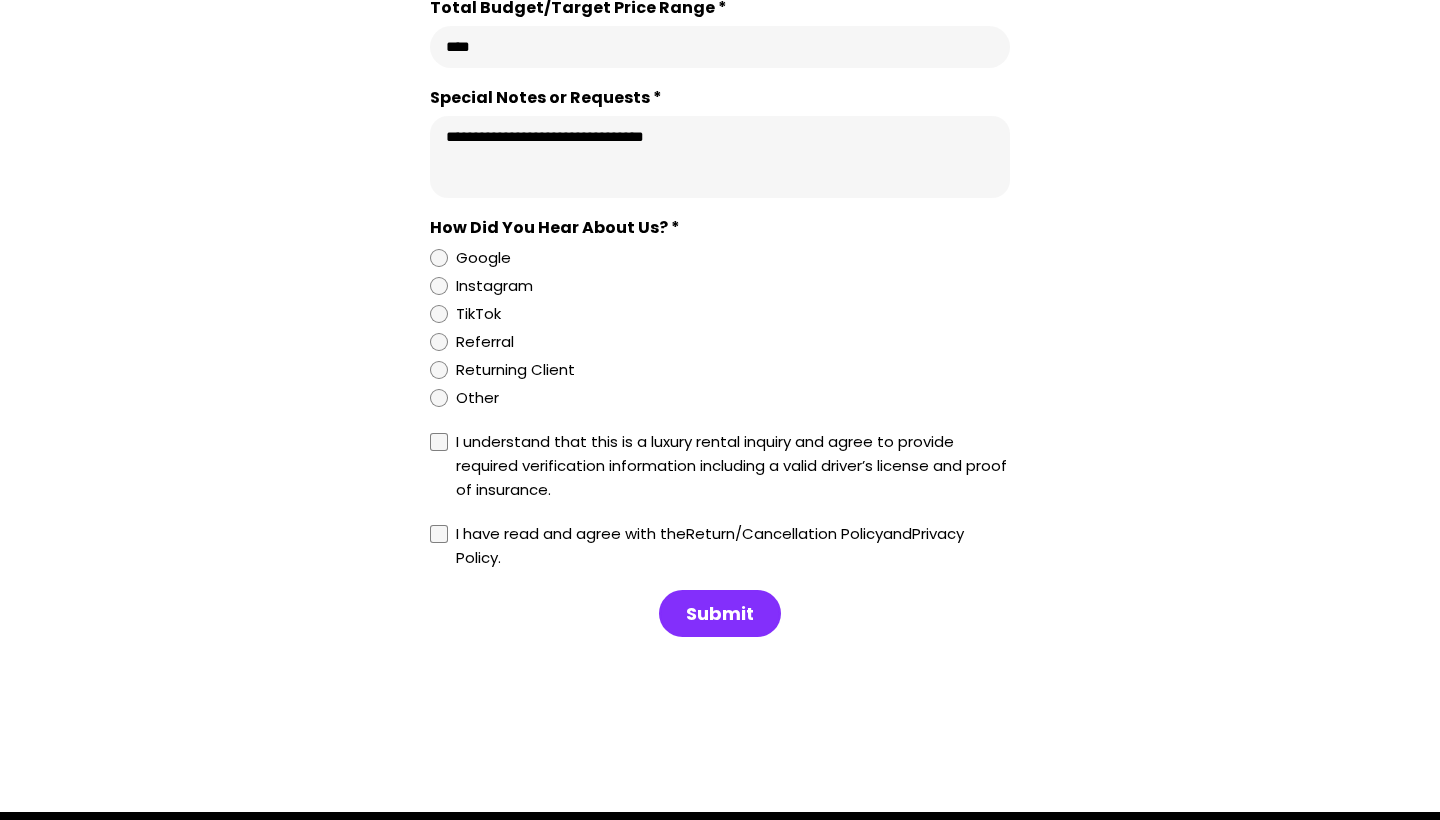 click on "Submit" at bounding box center (720, 614) 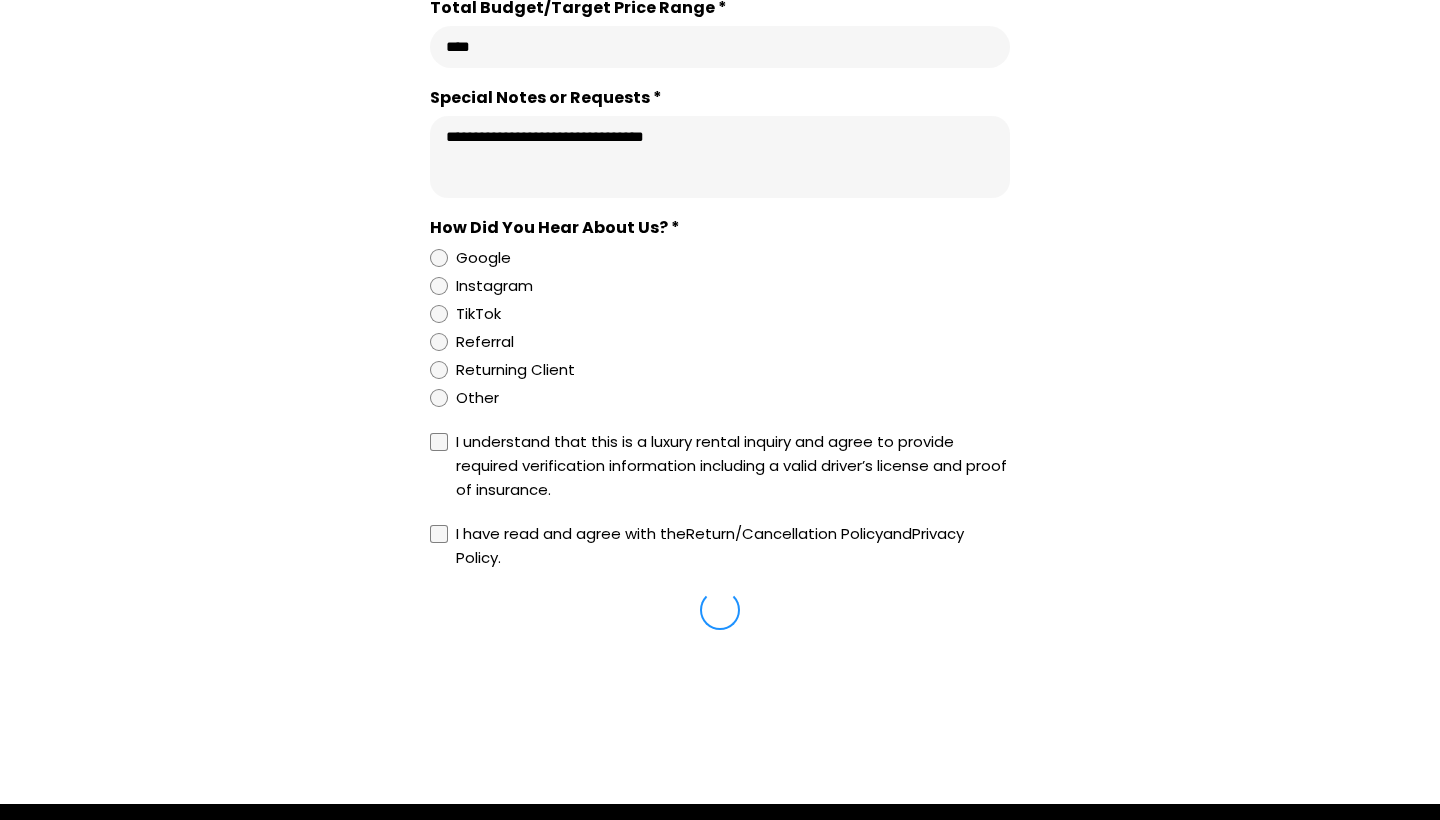 type 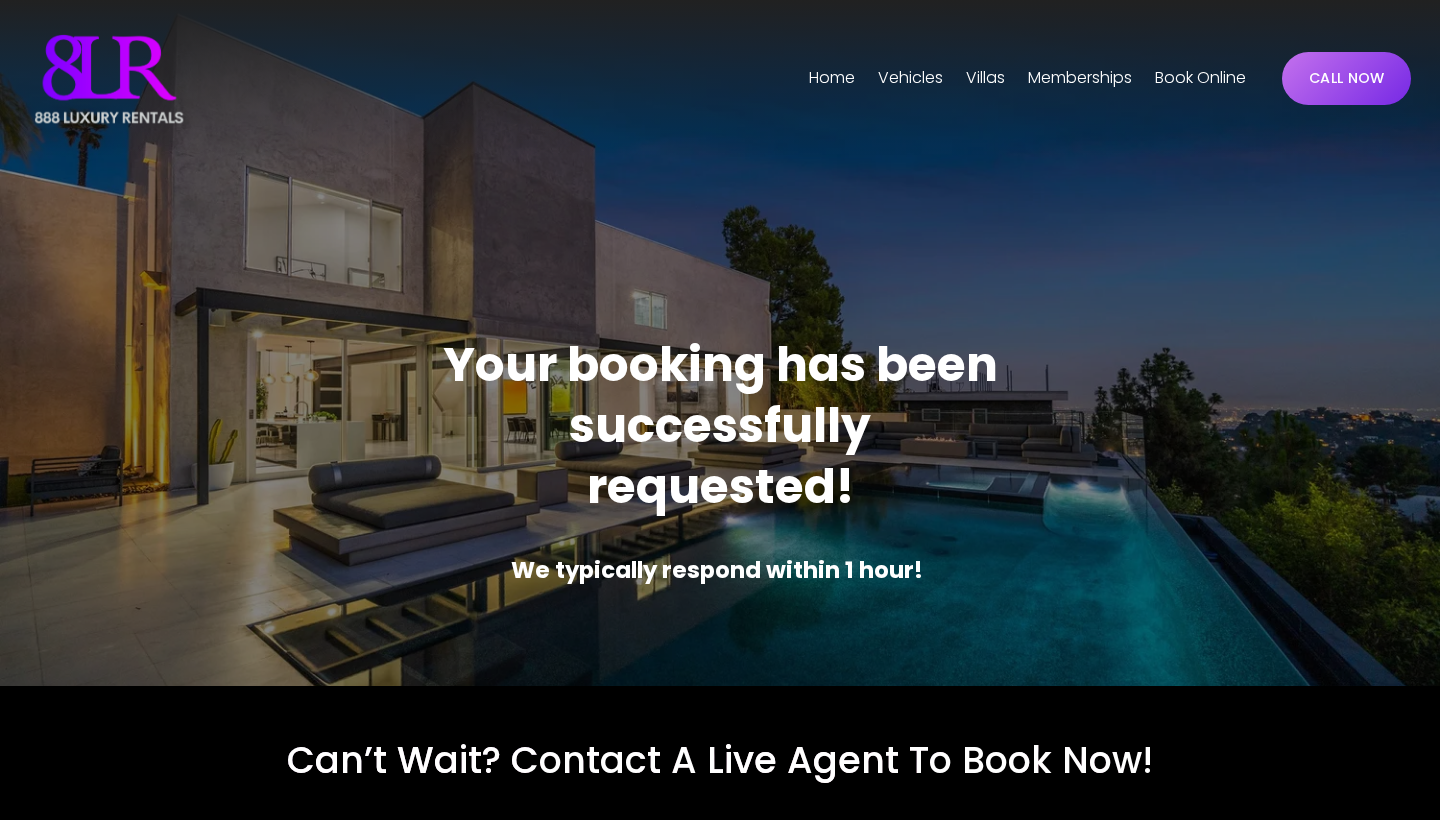 scroll, scrollTop: 0, scrollLeft: 0, axis: both 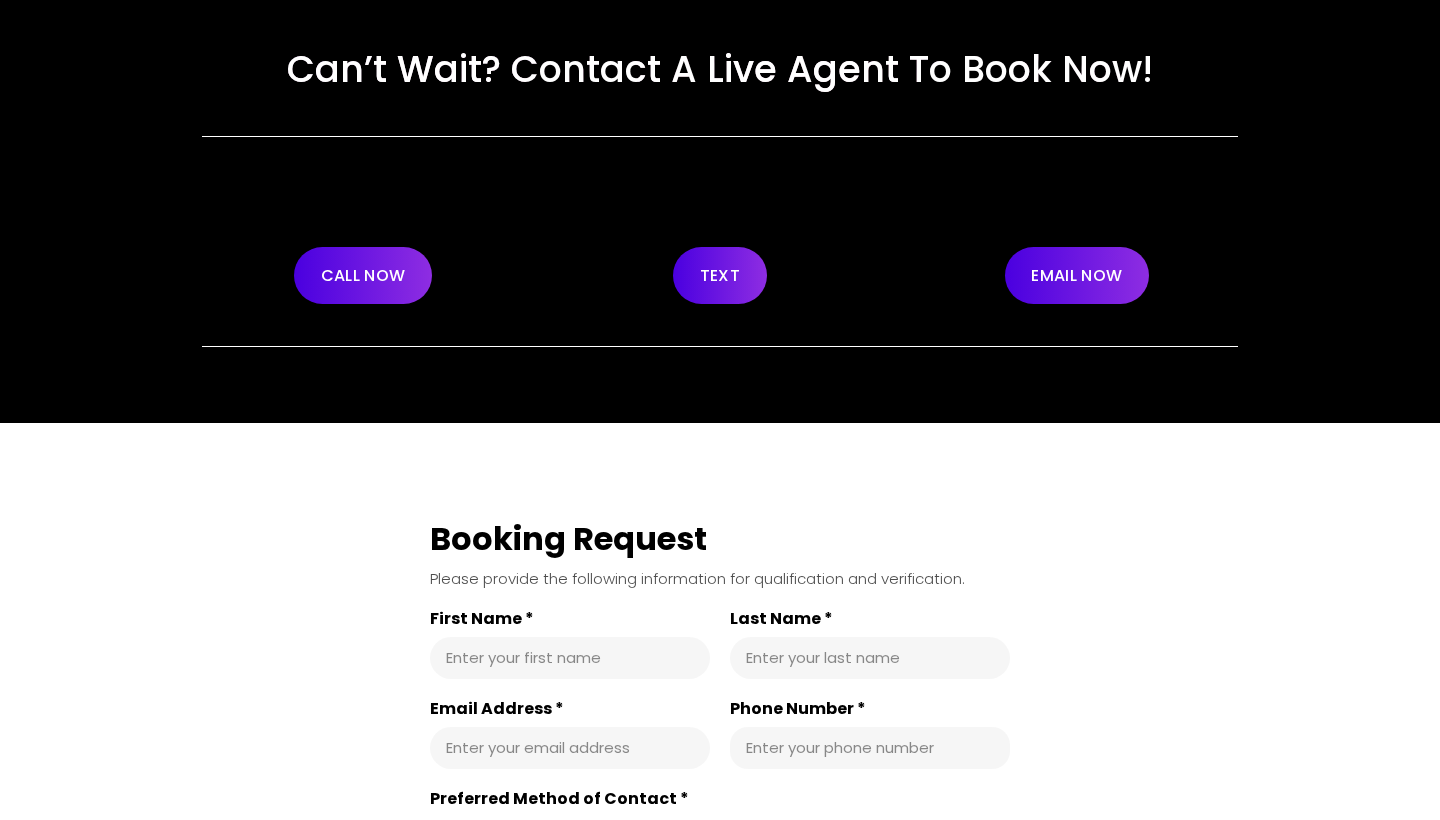 click on "CALL NOW" at bounding box center (363, 275) 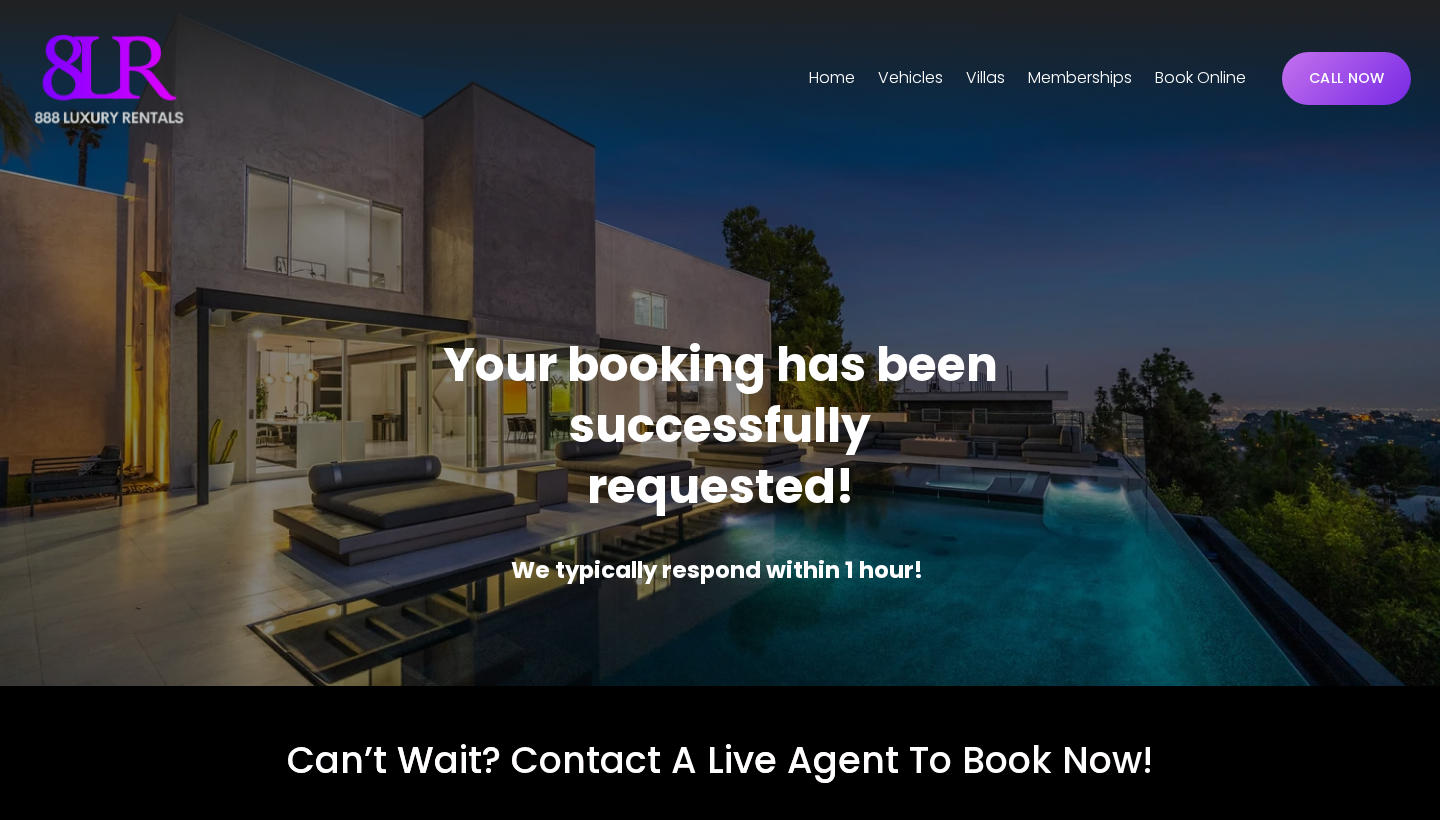 scroll, scrollTop: 0, scrollLeft: 0, axis: both 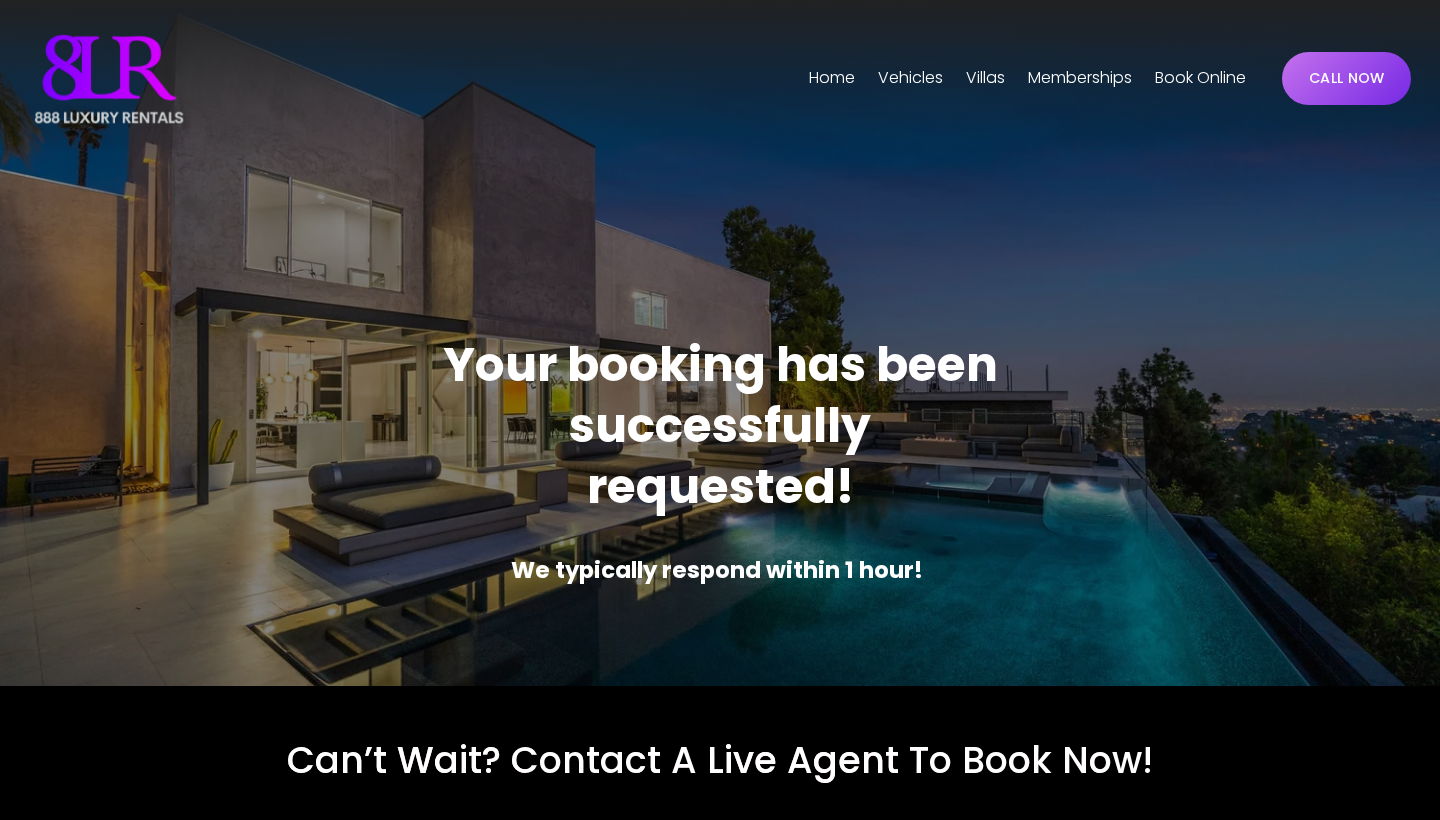 click on "Vehicles" at bounding box center [910, 78] 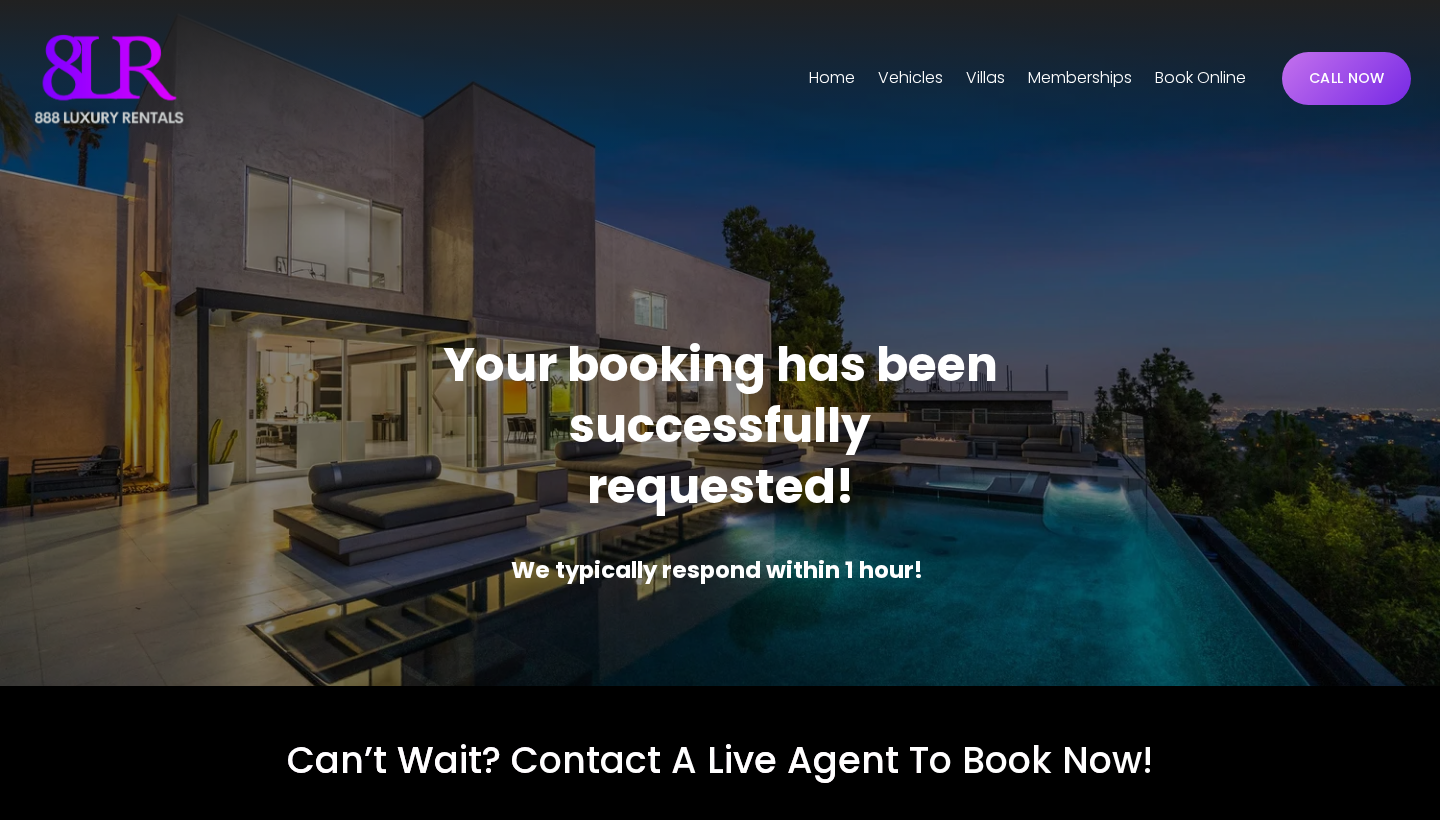 click on "Vehicles" at bounding box center [910, 78] 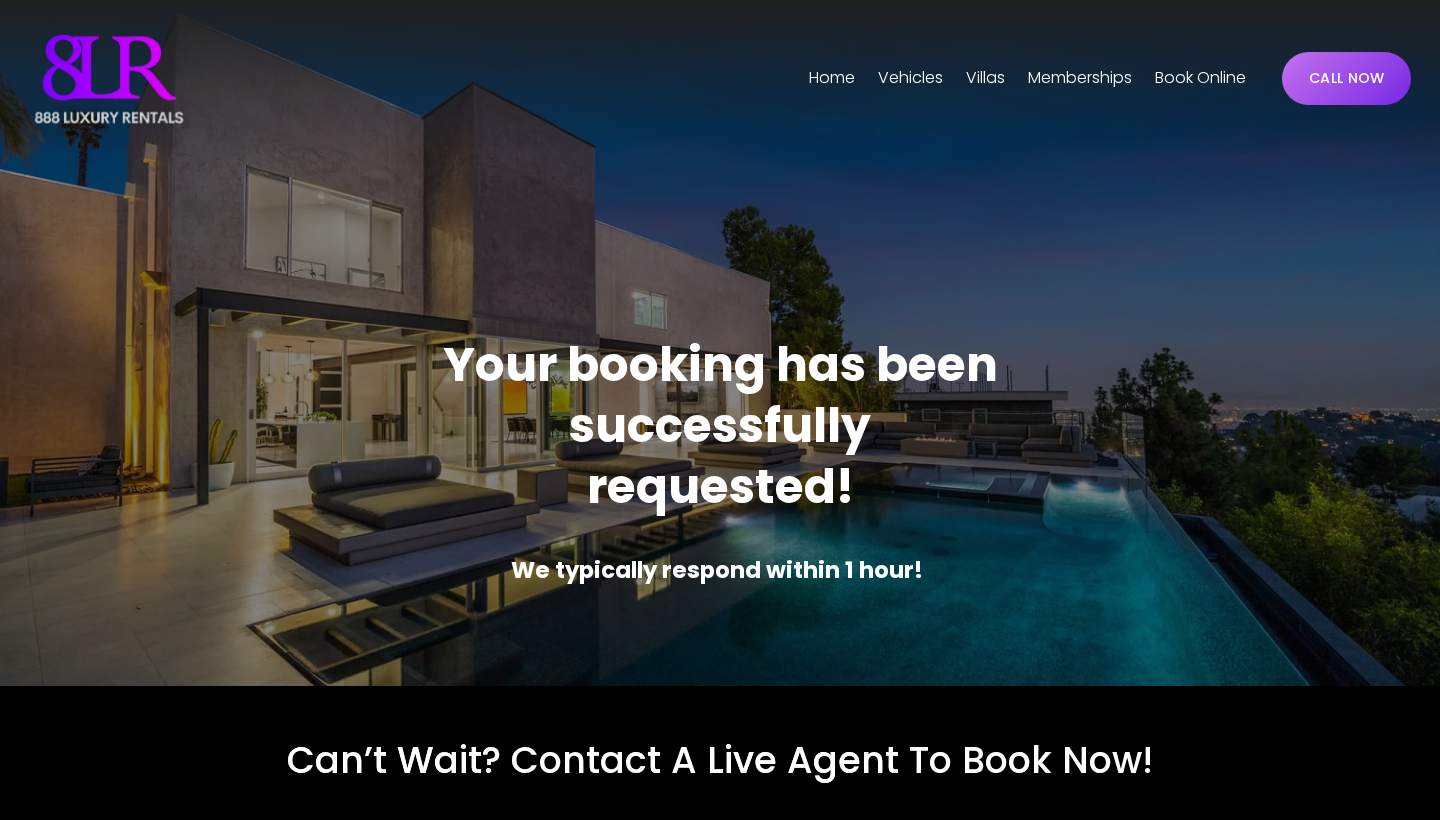 click on "Vehicles" at bounding box center (910, 78) 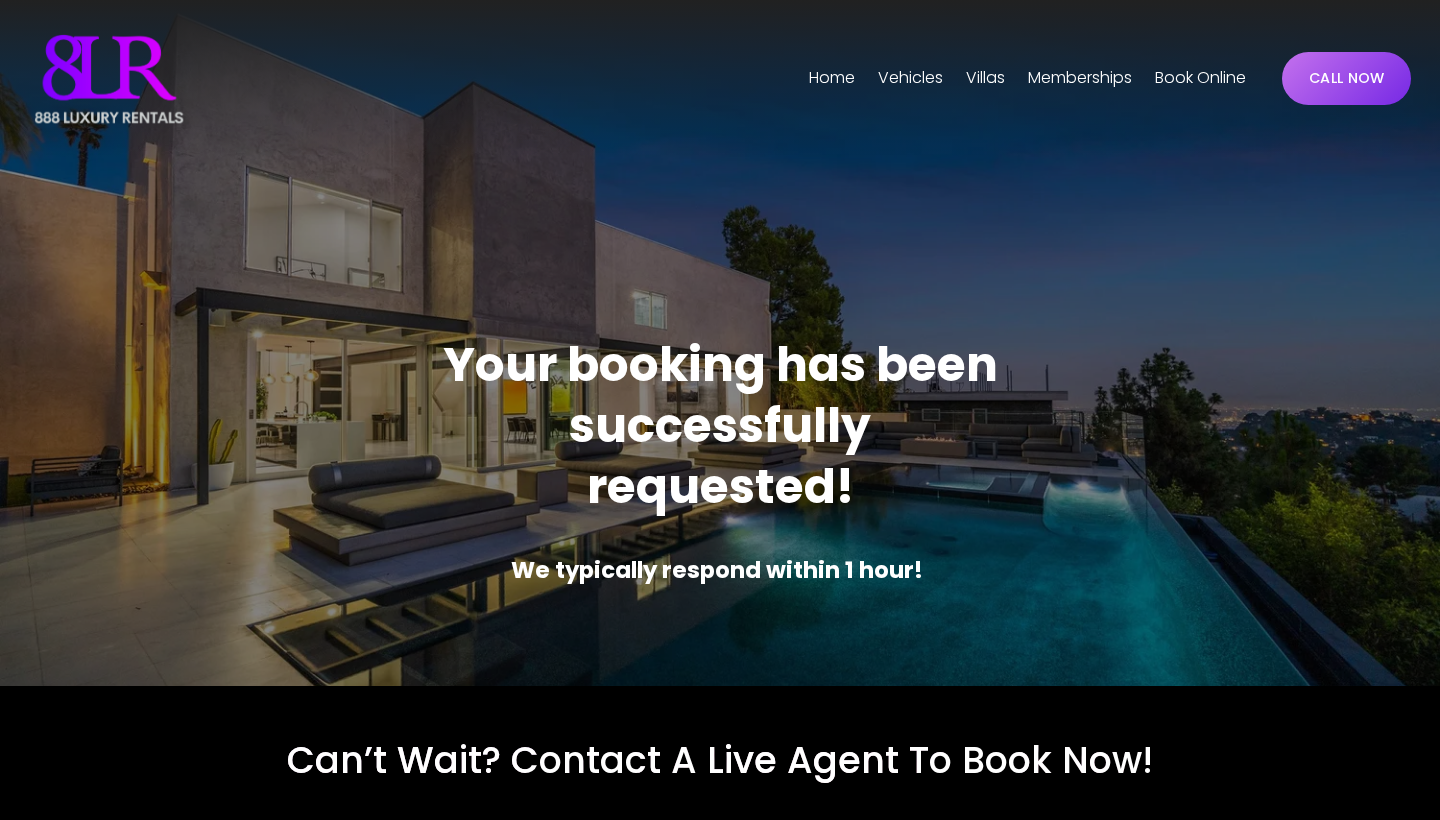 click on "[CITY]" at bounding box center [0, 0] 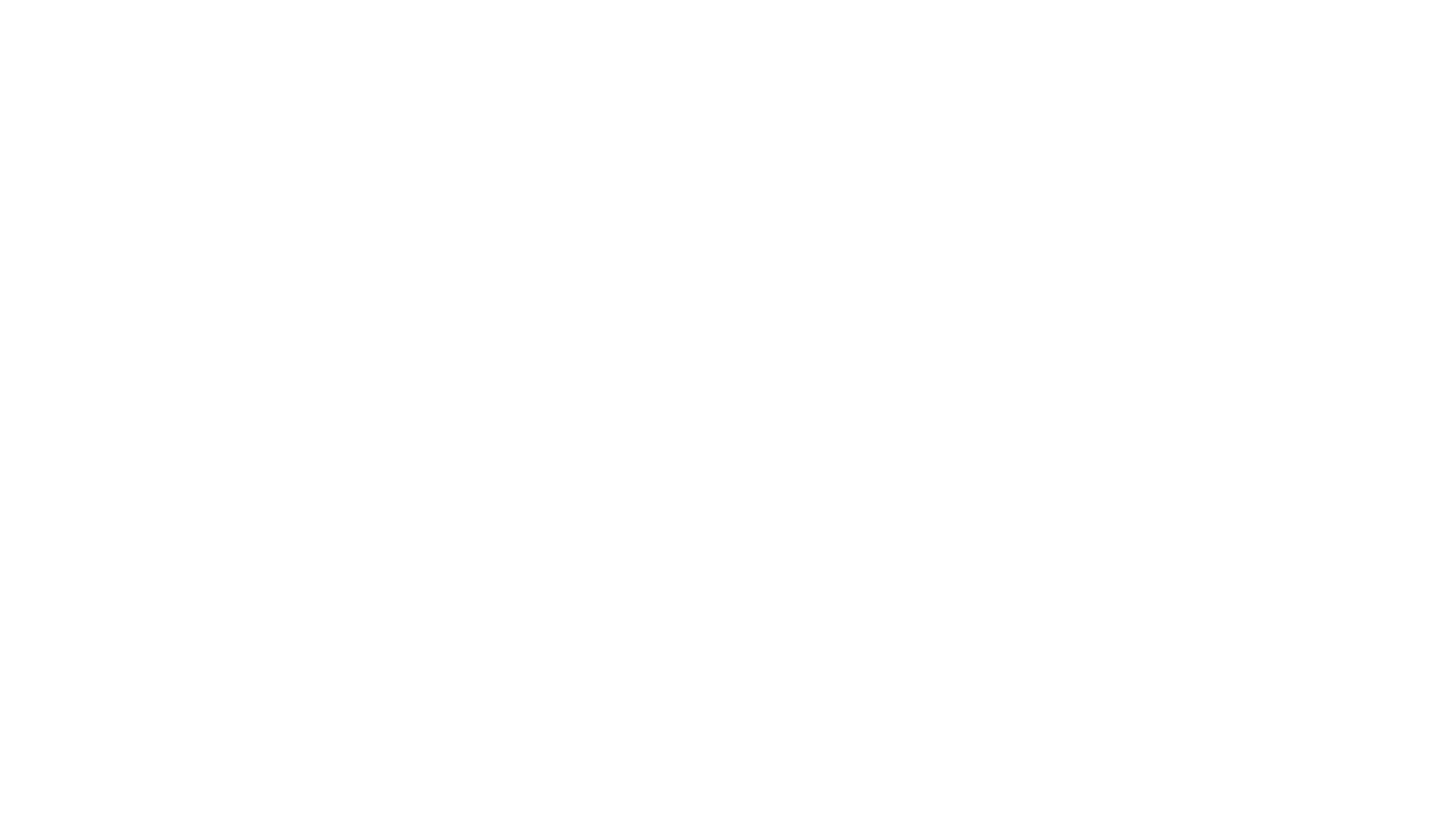 scroll, scrollTop: 0, scrollLeft: 0, axis: both 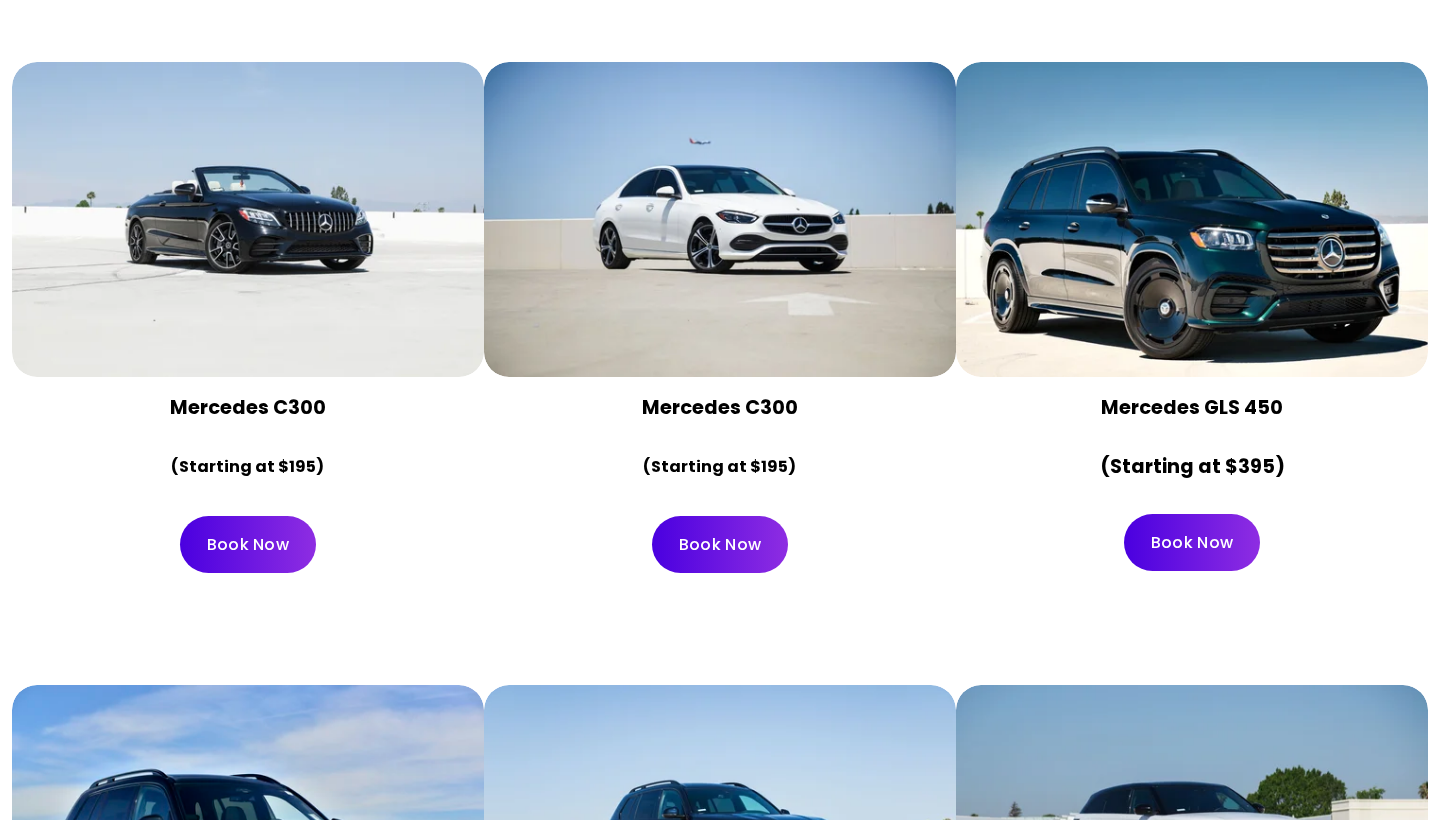 click on "Book Now" at bounding box center (1192, 542) 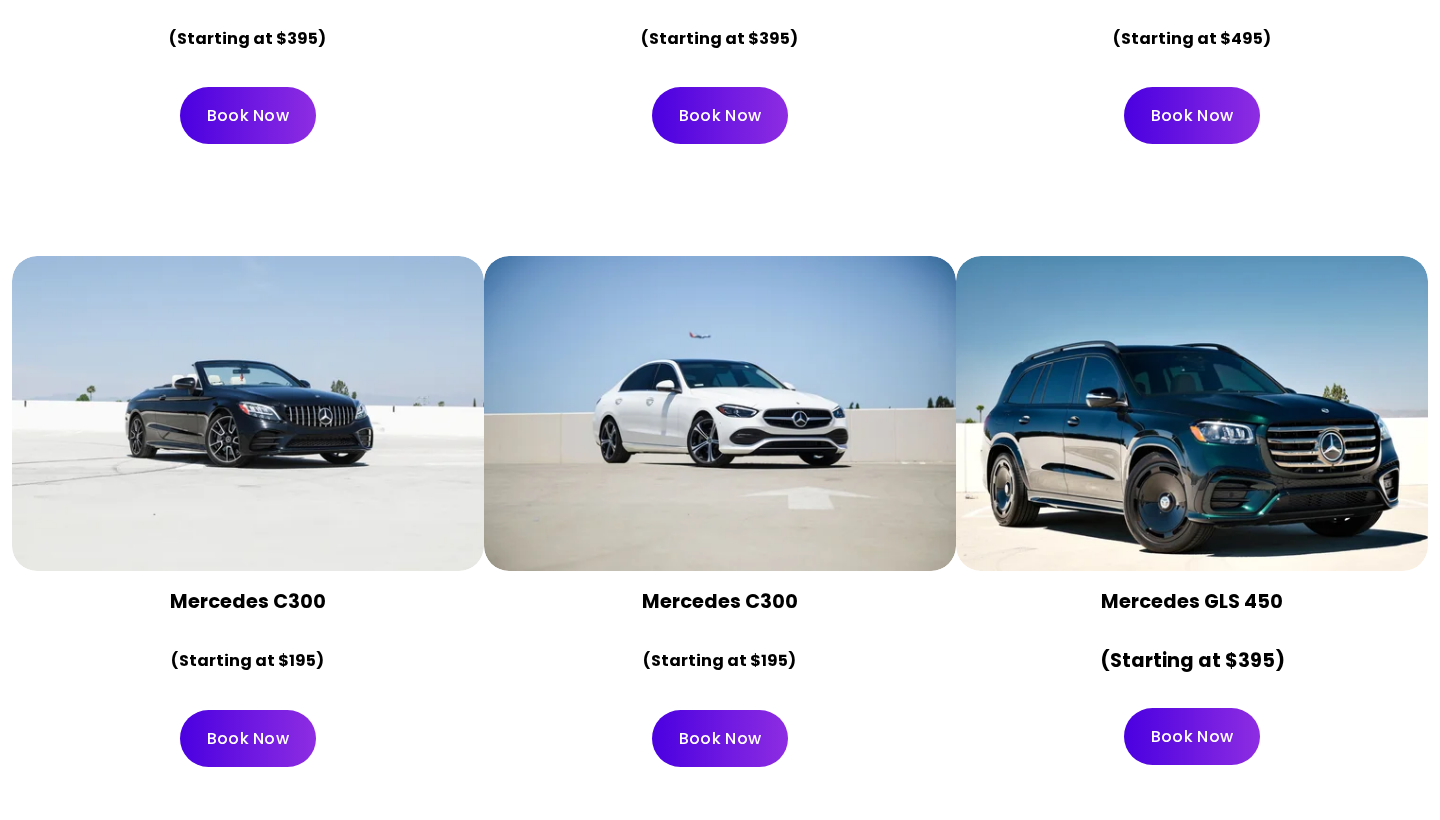 scroll, scrollTop: 8569, scrollLeft: 0, axis: vertical 